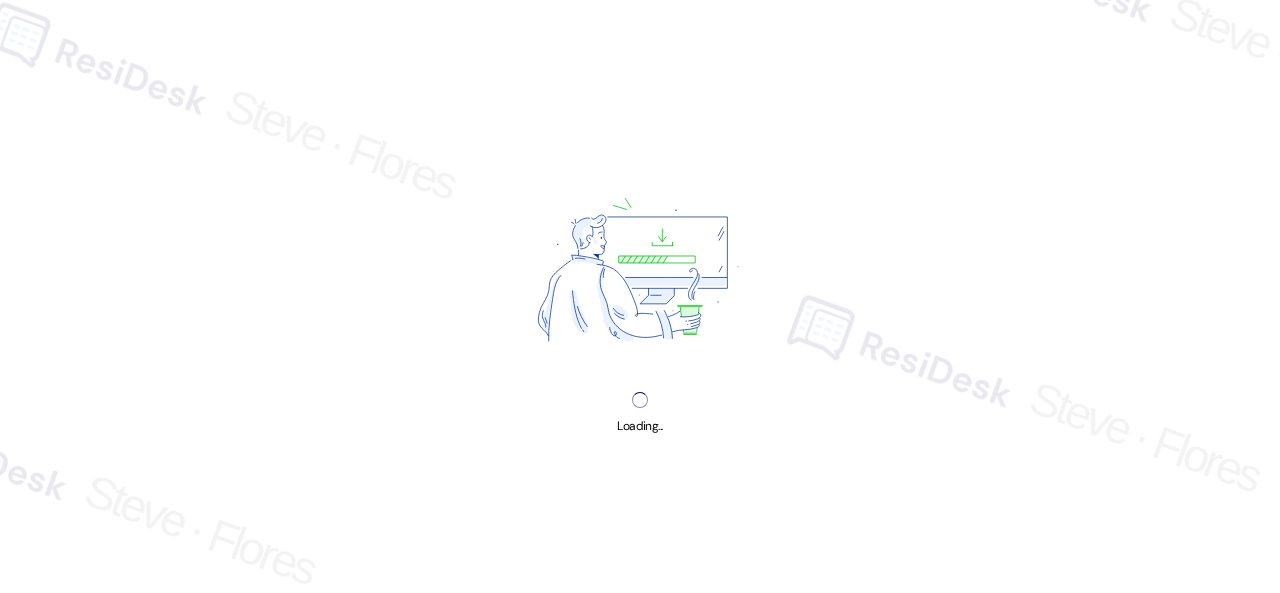 scroll, scrollTop: 0, scrollLeft: 0, axis: both 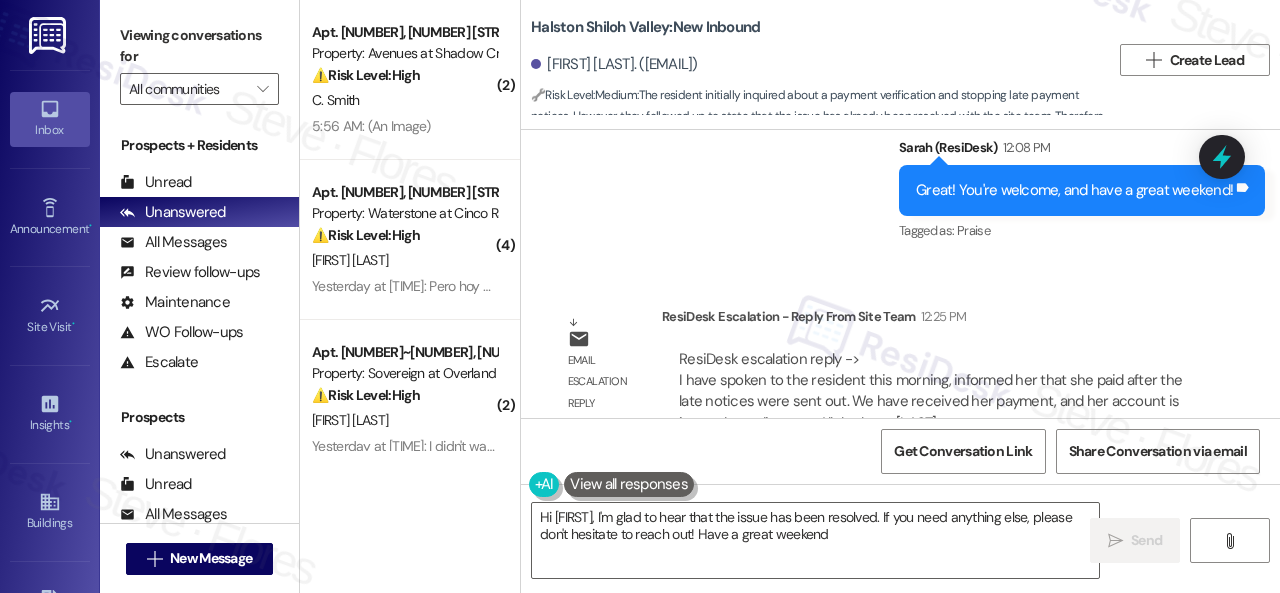 type on "Hi {{first_name}}, I'm glad to hear that the issue has been resolved. If you need anything else, please don't hesitate to reach out! Have a great weekend!" 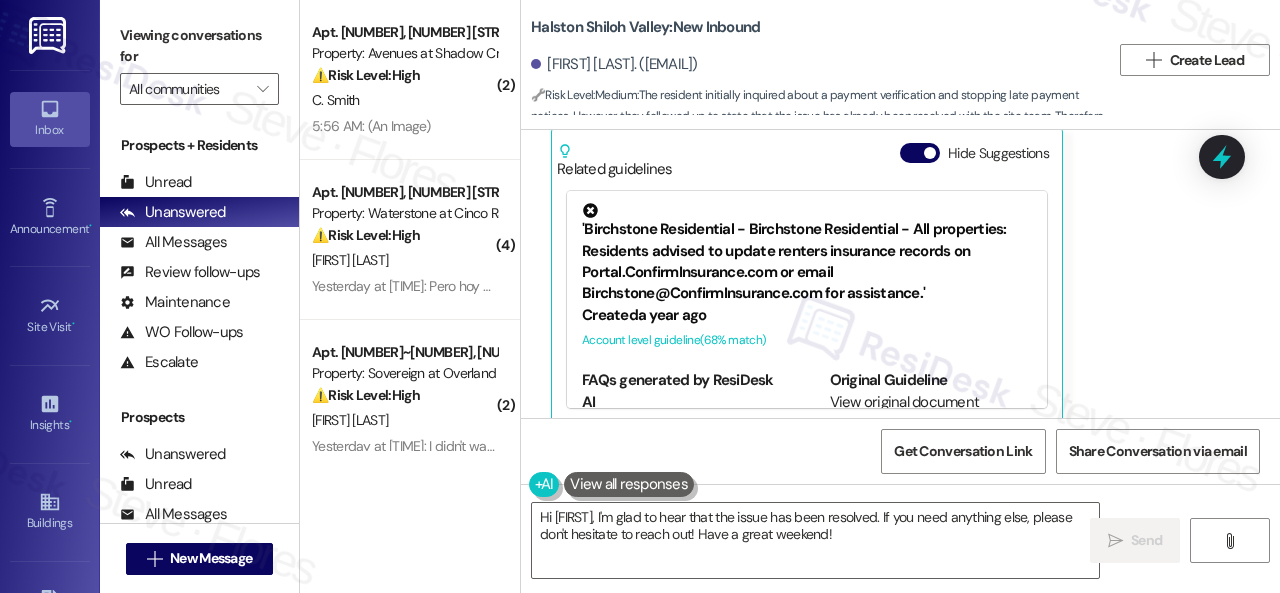 scroll, scrollTop: 8988, scrollLeft: 0, axis: vertical 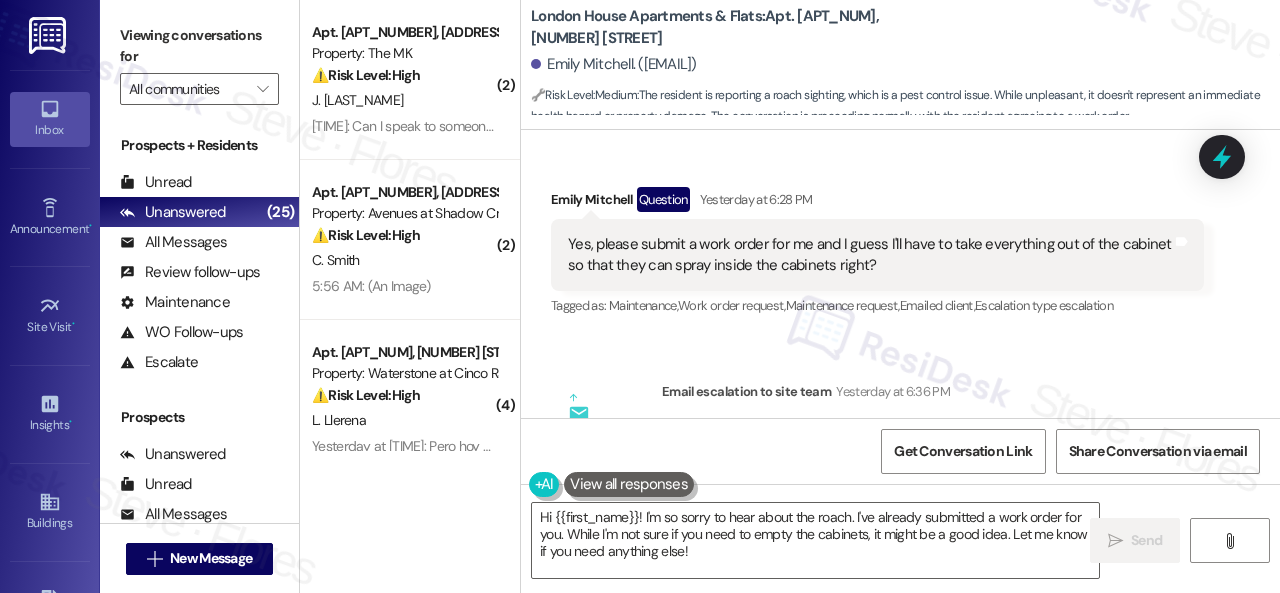 click on "( 2 ) Apt. 215, 5858 North College Avenue Property: The MK ⚠️  Risk Level:  High The resident is trying to confirm a move-out inspection and key return, but received conflicting information about the office being closed. This could impact the move-out process and needs urgent clarification to avoid potential lease complications or delays. J. Exline 12:42 PM: Can I speak to someone? 12:42 PM: Can I speak to someone? ( 2 ) Apt. 13106, 12501 Broadway St Property: Avenues at Shadow Creek ⚠️  Risk Level:  High The resident is unable to access the payment portal, which prevents them from paying rent. This is a financial concern and needs to be addressed urgently to avoid late fees and potential eviction issues. The 404 error indicates a technical issue that needs immediate attention. C. Smith 5:56 AM: (An Image) 5:56 AM: (An Image) ( 4 ) Apt. 12103, 6855 S Mason Rd Property: Waterstone at Cinco Ranch ⚠️  Risk Level:  High L. Llerena ( 2 ) Apt. 13~105, 13310 Melrose Lane ⚠️  Risk Level:  High ( 1 )" at bounding box center (790, 296) 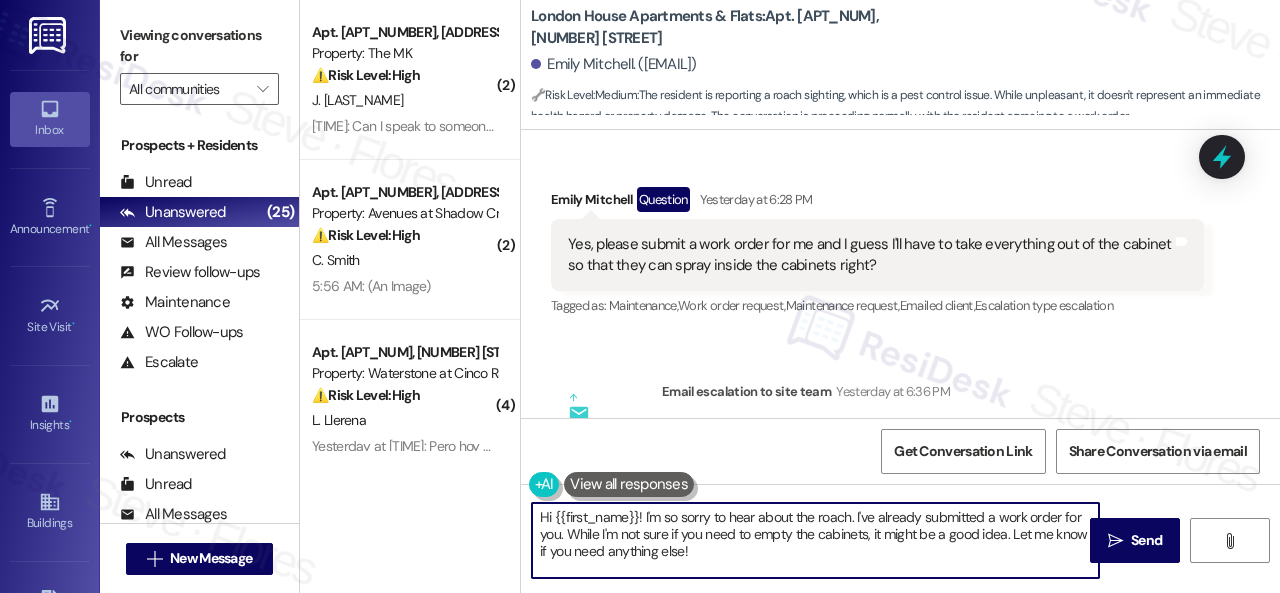 paste on "ey, I have an update on your concern.
The site team stated that pest control is not something they can handle with in-house maintenance. They advised you to email londonleasing@nolanred.com. This email reaches everyone in the office and will let them know to schedule you on the next pest control schedule.
Let me know if you need anything else. Thank you!" 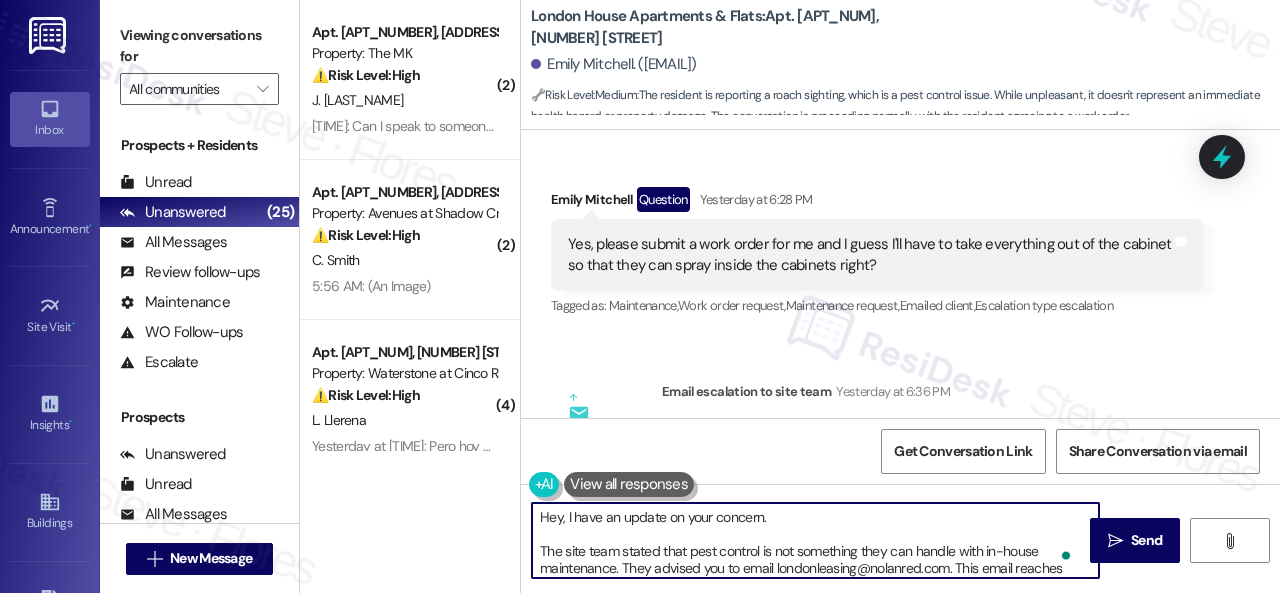 scroll, scrollTop: 83, scrollLeft: 0, axis: vertical 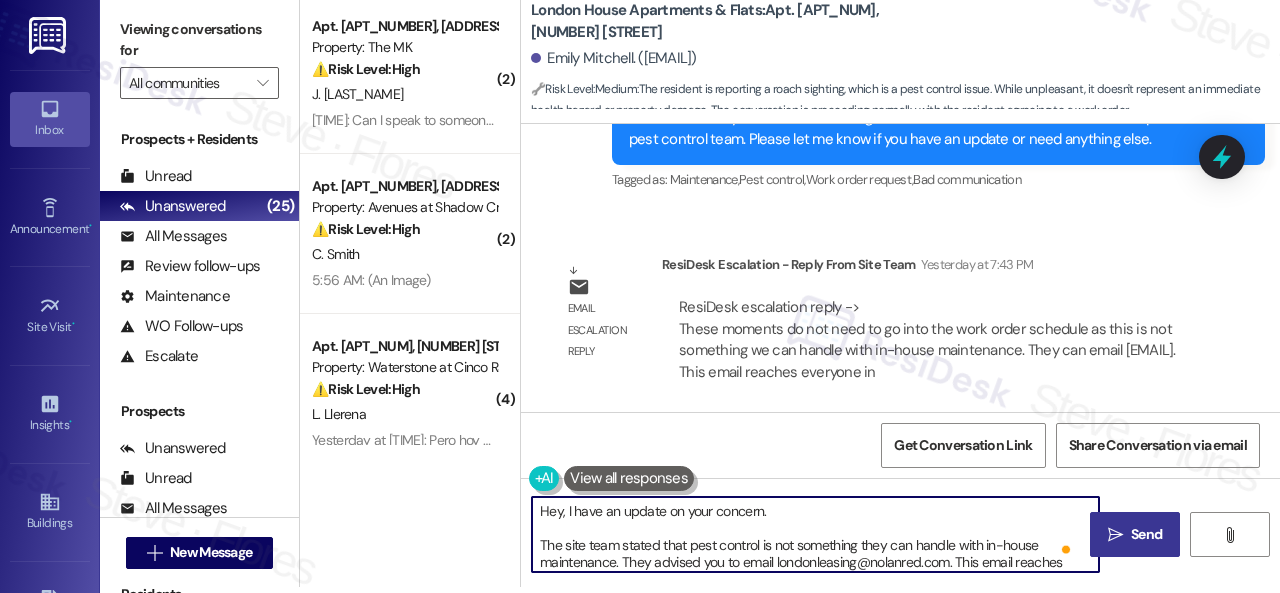 type on "Hey, I have an update on your concern.
The site team stated that pest control is not something they can handle with in-house maintenance. They advised you to email londonleasing@nolanred.com. This email reaches everyone in the office and will let them know to schedule you on the next pest control schedule.
Let me know if you need anything else. Thank you!" 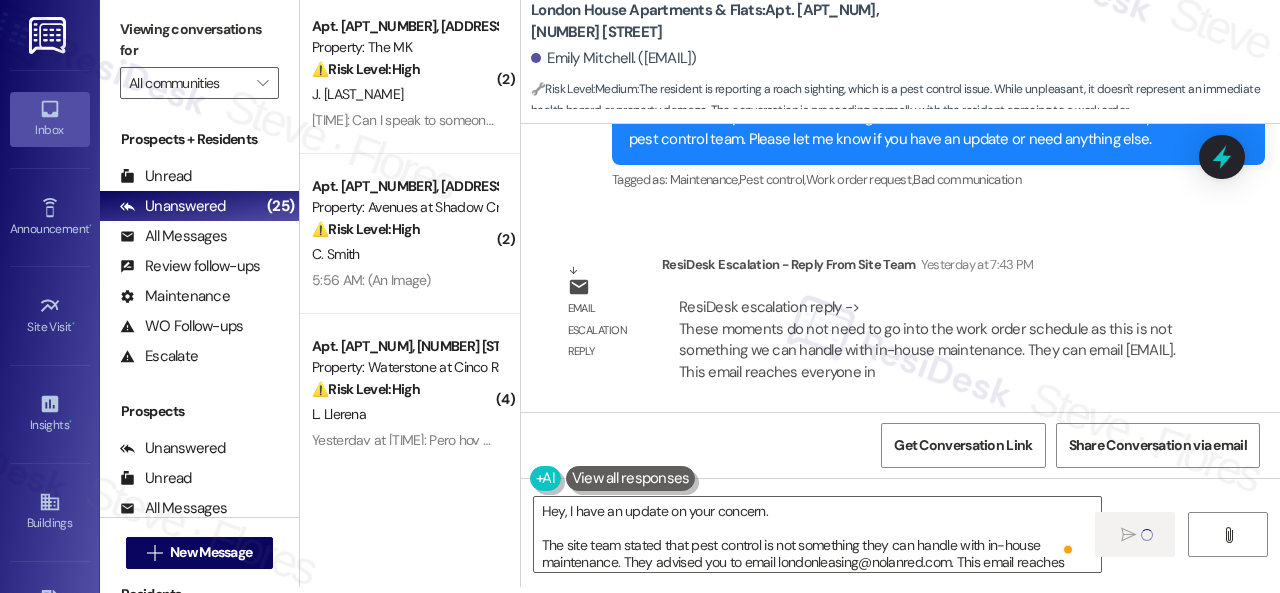 type 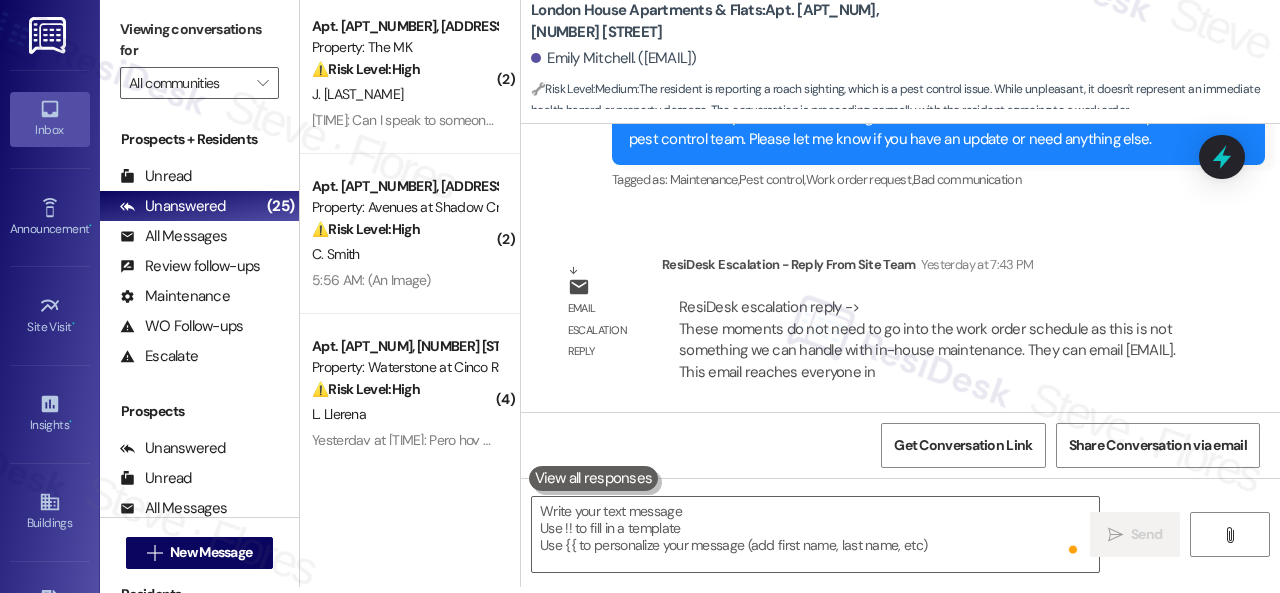 scroll, scrollTop: 0, scrollLeft: 0, axis: both 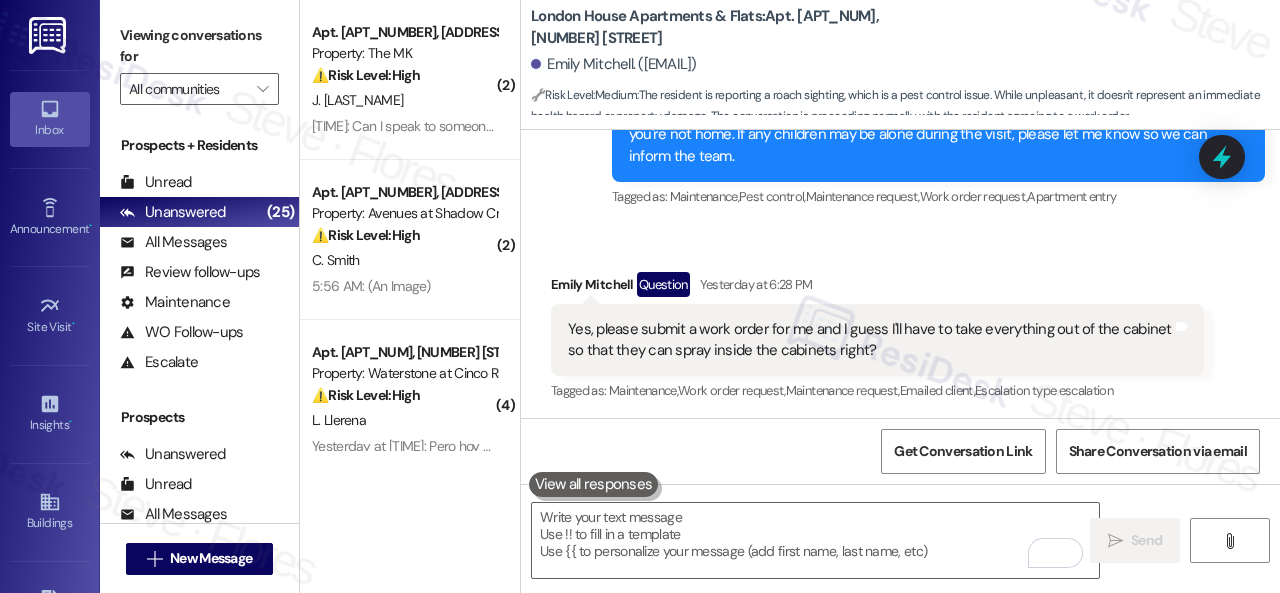 click on "Sent via SMS Sarah   (ResiDesk) Yesterday at 6:25 PM Hello Emily! I'm sorry to hear about the pest you saw in your kitchen. I'll be happy to submit a work order on your behalf if you want. Just let me know.
Note: Due to limited availability, our maintenance team isn't able to call or schedule visits in advance. By submitting a work order, you're permitting them to enter your apartment, even if you're not home. If any children may be alone during the visit, please let me know so we can inform the team. Tags and notes Tagged as:   Maintenance ,  Click to highlight conversations about Maintenance Pest control ,  Click to highlight conversations about Pest control Maintenance request ,  Click to highlight conversations about Maintenance request Work order request ,  Click to highlight conversations about Work order request Apartment entry Click to highlight conversations about Apartment entry" at bounding box center [938, 92] 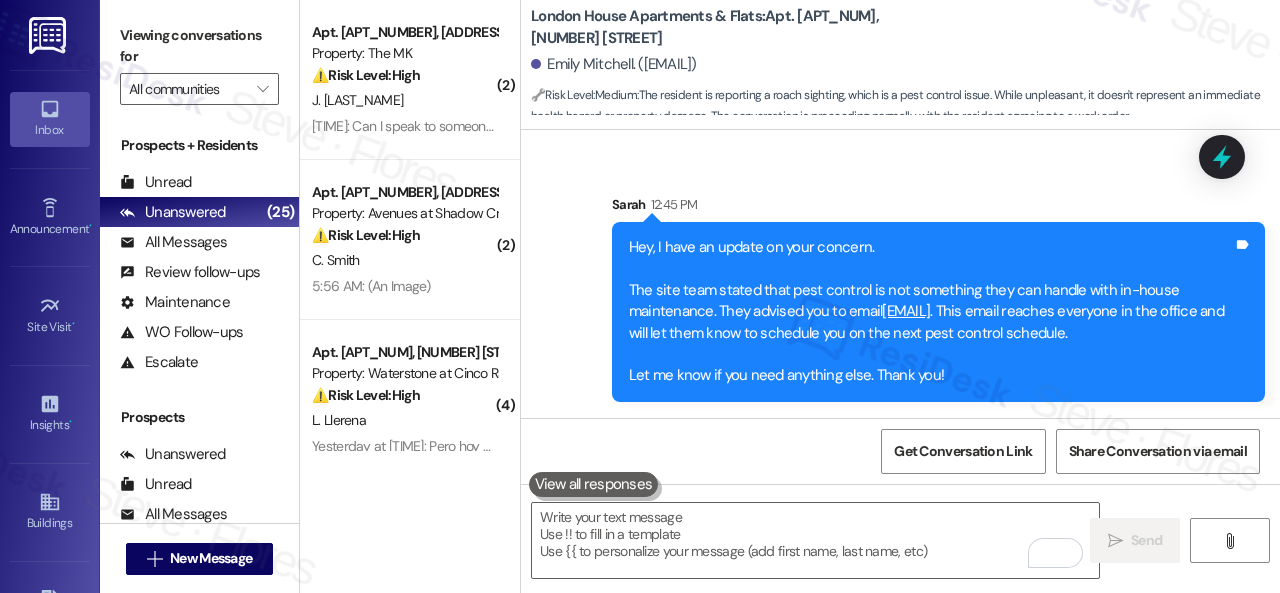 scroll, scrollTop: 15651, scrollLeft: 0, axis: vertical 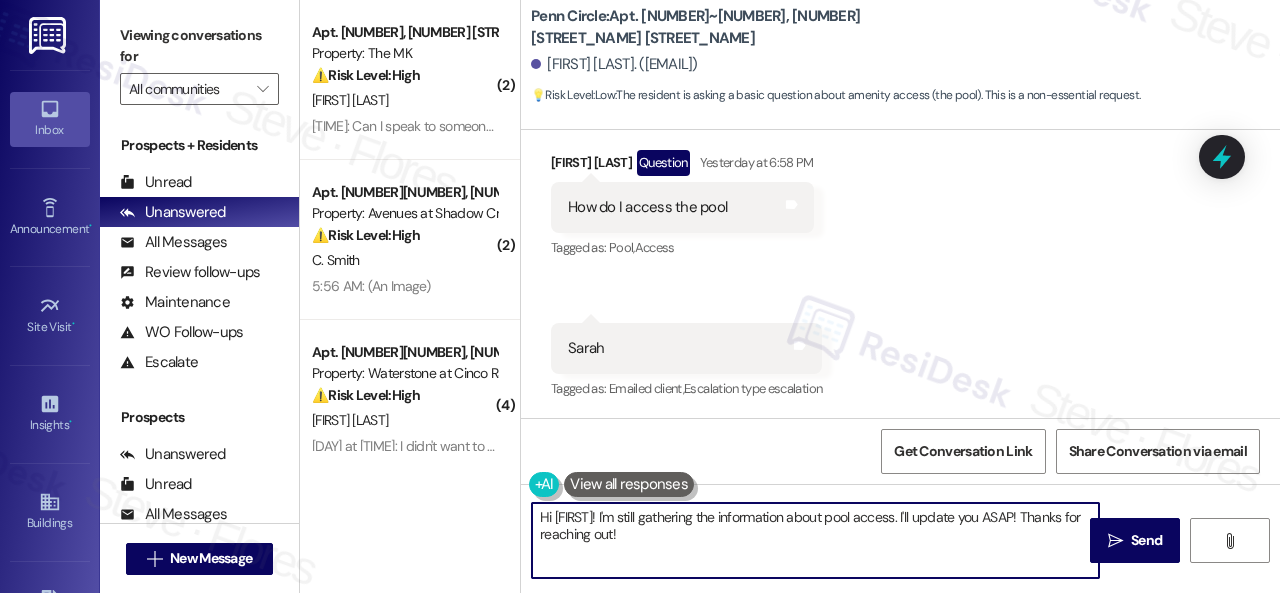 drag, startPoint x: 643, startPoint y: 513, endPoint x: 715, endPoint y: 532, distance: 74.46476 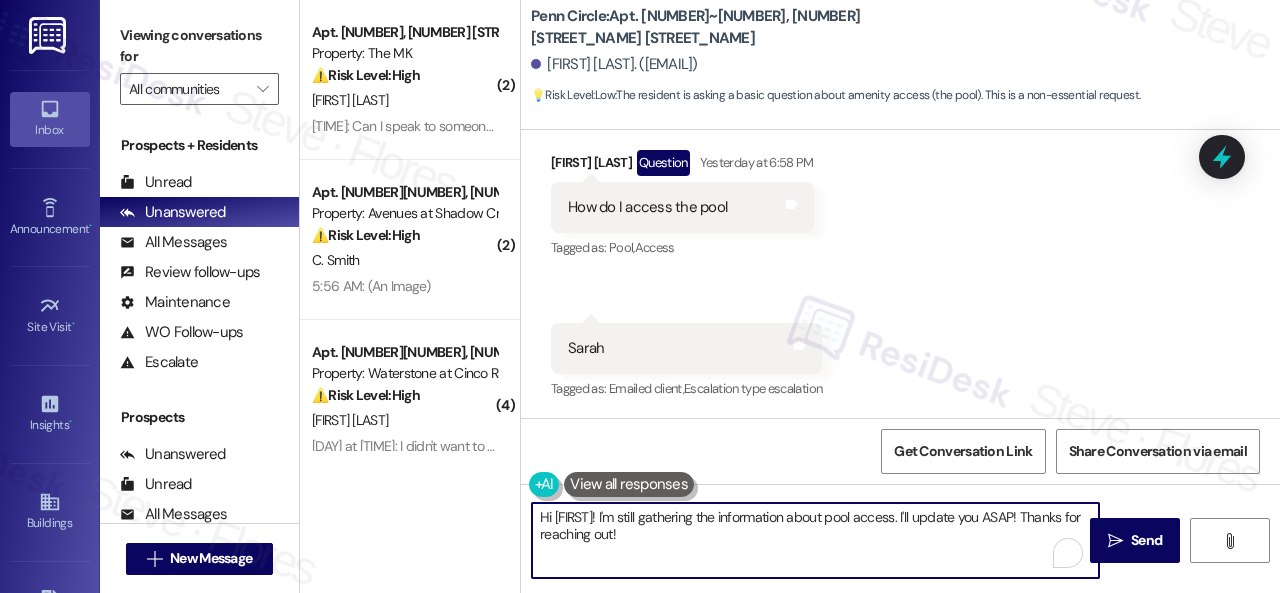 paste on "The code to the pool is #514" 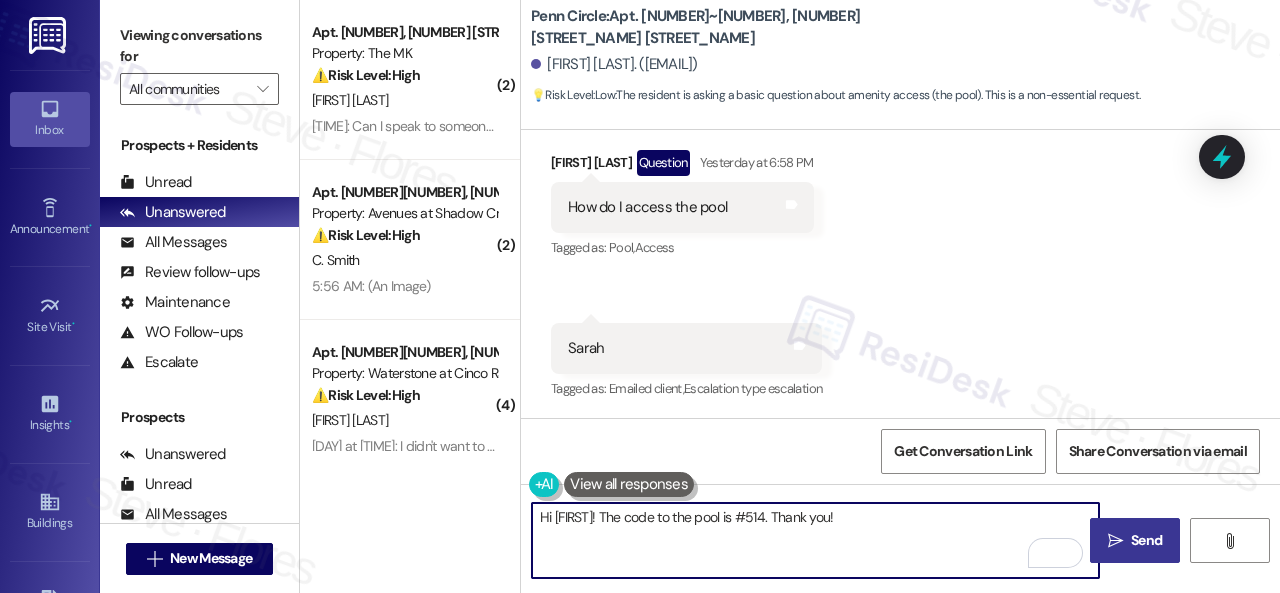 type on "Hi {{first_name}}! The code to the pool is #514. Thank you!" 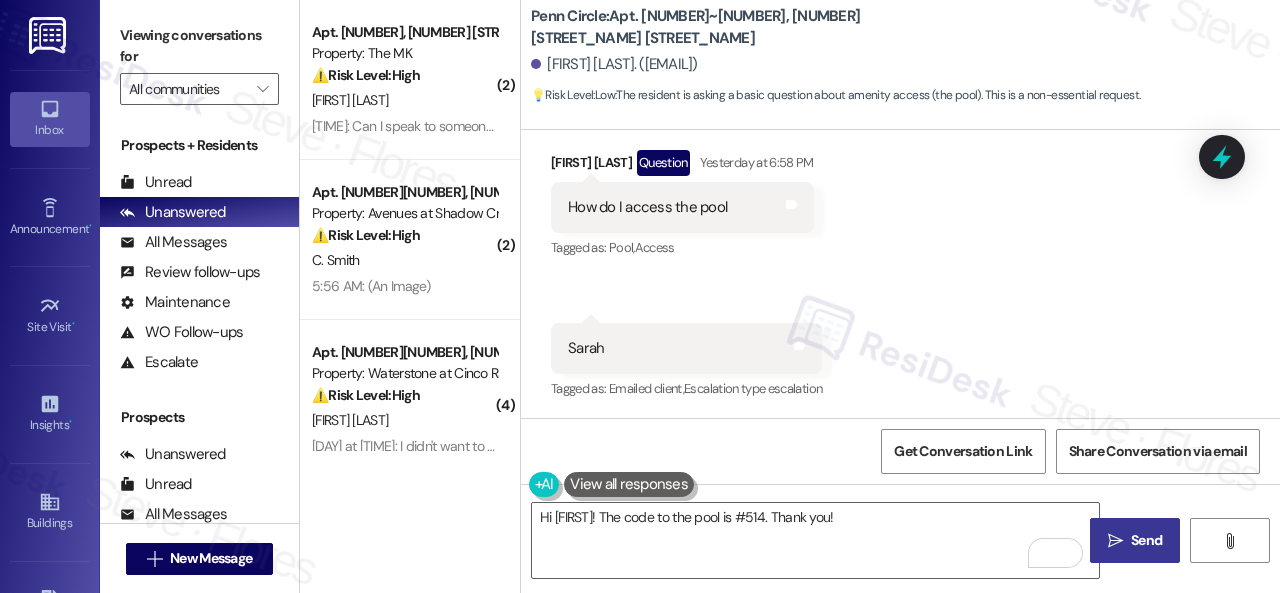 click on "Send" at bounding box center (1146, 540) 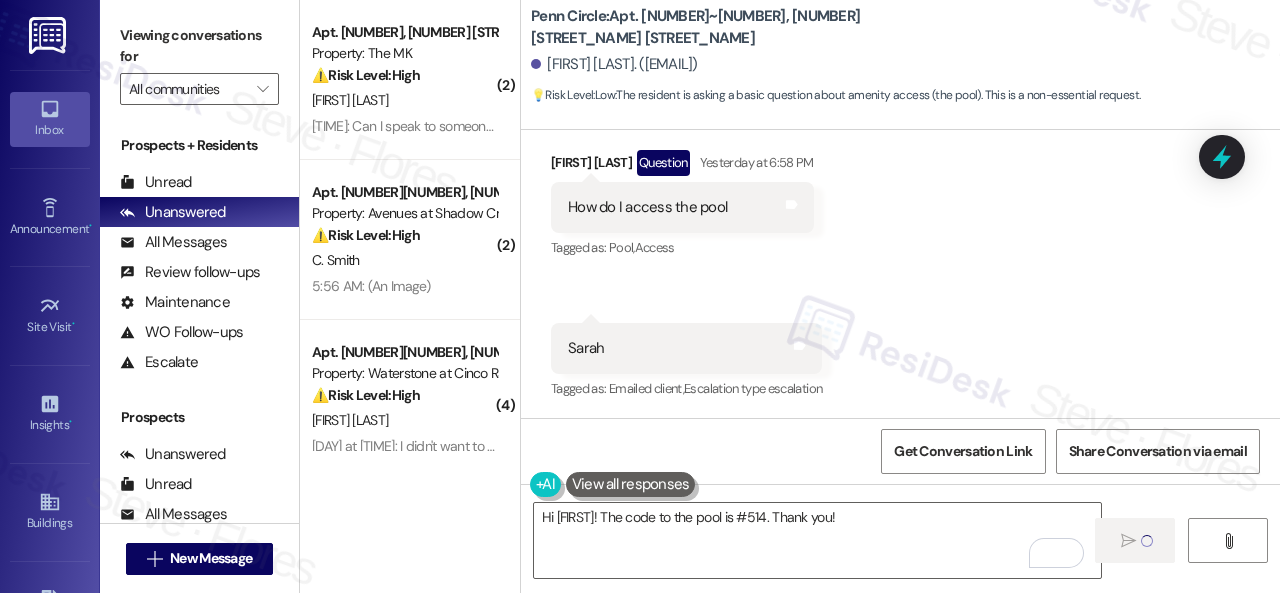 type 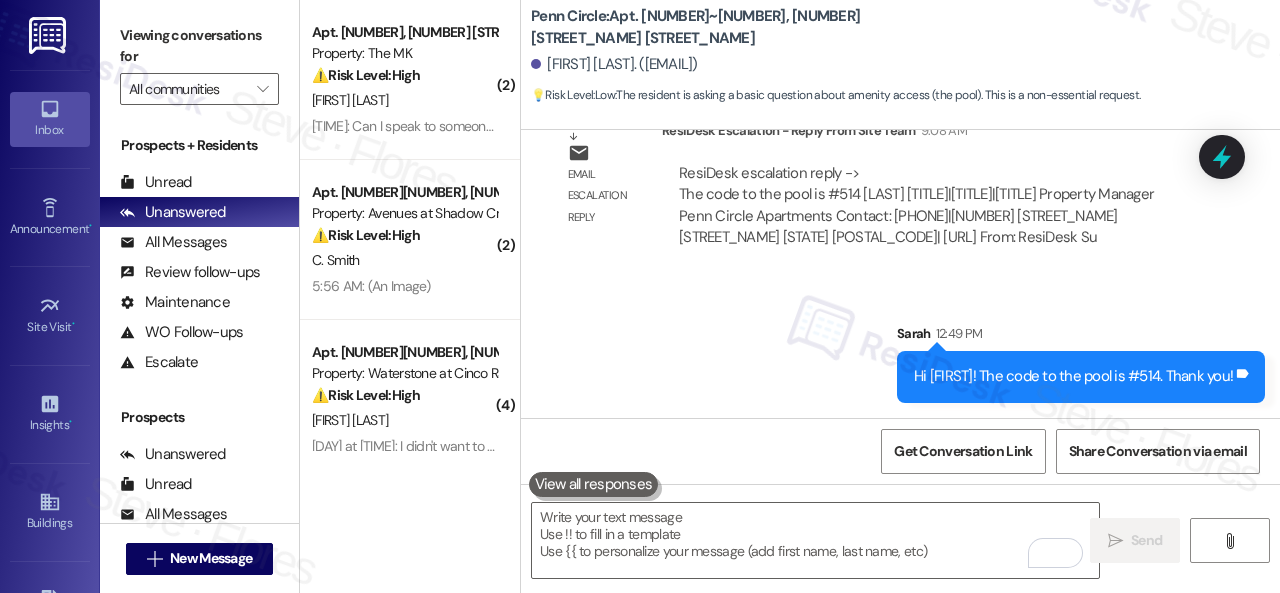 scroll, scrollTop: 2789, scrollLeft: 0, axis: vertical 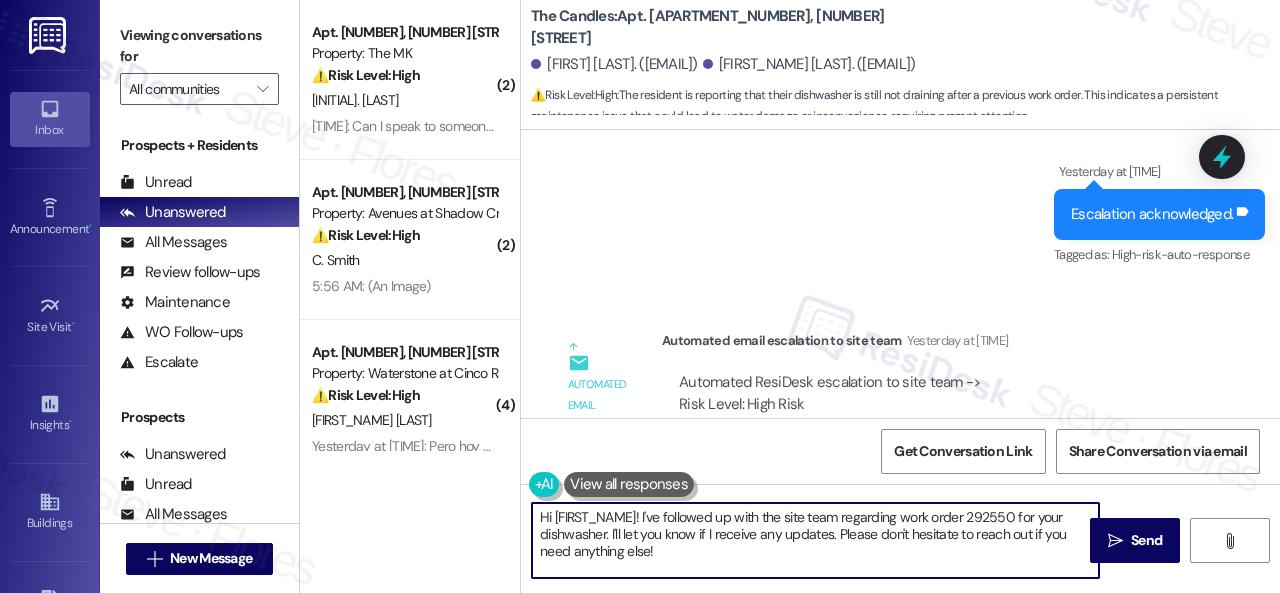 click on "( 2 ) Apt. 215, 5858 North College Avenue Property: The MK ⚠️  Risk Level:  High The resident is trying to confirm a move-out inspection and key return, but received conflicting information about the office being closed. This could impact the move-out process and needs urgent clarification to avoid potential lease complications or delays. J. Exline 12:42 PM: Can I speak to someone? 12:42 PM: Can I speak to someone? ( 2 ) Apt. 13106, 12501 Broadway St Property: Avenues at Shadow Creek ⚠️  Risk Level:  High The resident is unable to access the payment portal, which prevents them from paying rent. This is a financial concern and needs to be addressed urgently to avoid late fees and potential eviction issues. The 404 error indicates a technical issue that needs immediate attention. C. Smith 5:56 AM: (An Image) 5:56 AM: (An Image) ( 4 ) Apt. 12103, 6855 S Mason Rd Property: Waterstone at Cinco Ranch ⚠️  Risk Level:  High L. Llerena ( 2 ) Apt. 13~105, 13310 Melrose Lane ⚠️  Risk Level:  High ( 1 )" at bounding box center [790, 296] 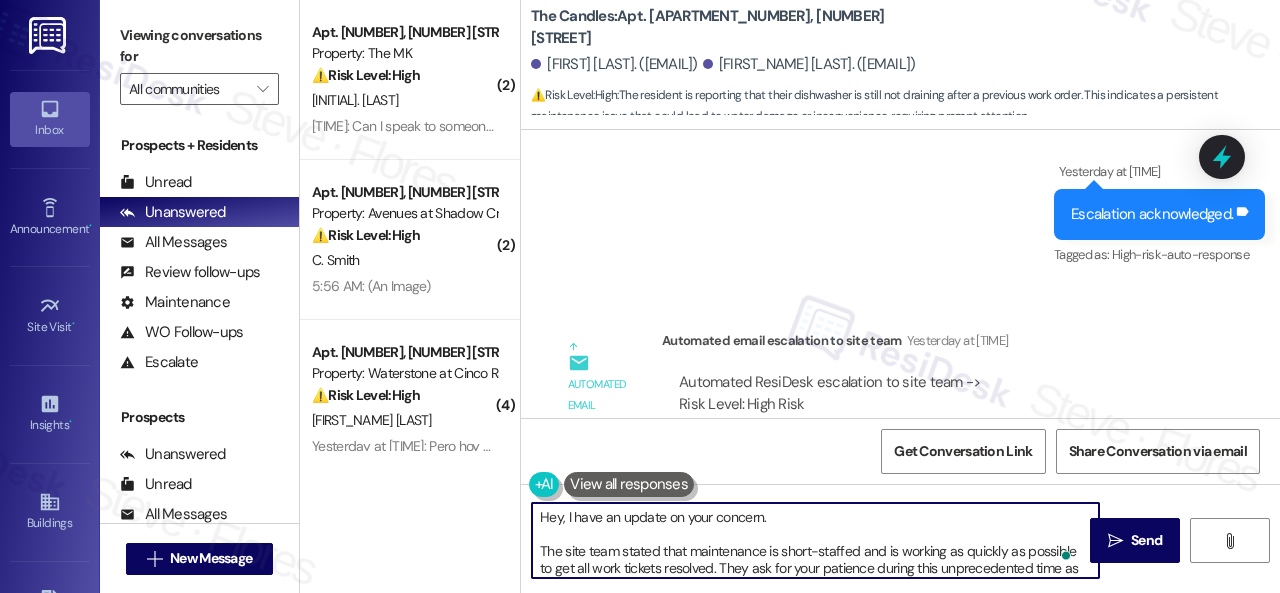 scroll, scrollTop: 68, scrollLeft: 0, axis: vertical 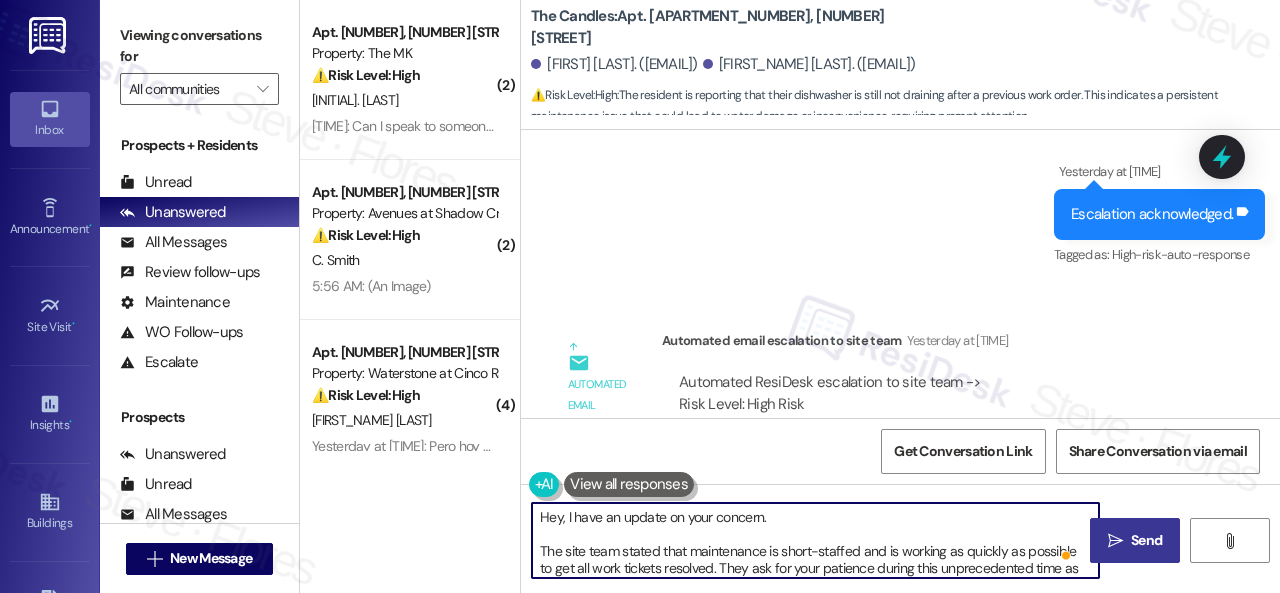 type on "Hey, I have an update on your concern.
The site team stated that maintenance is short-staffed and is working as quickly as possible to get all work tickets resolved. They ask for your patience during this unprecedented time as work tickets and emergencies are flowing steadily.
Let me know if you need anything else. Thank you!" 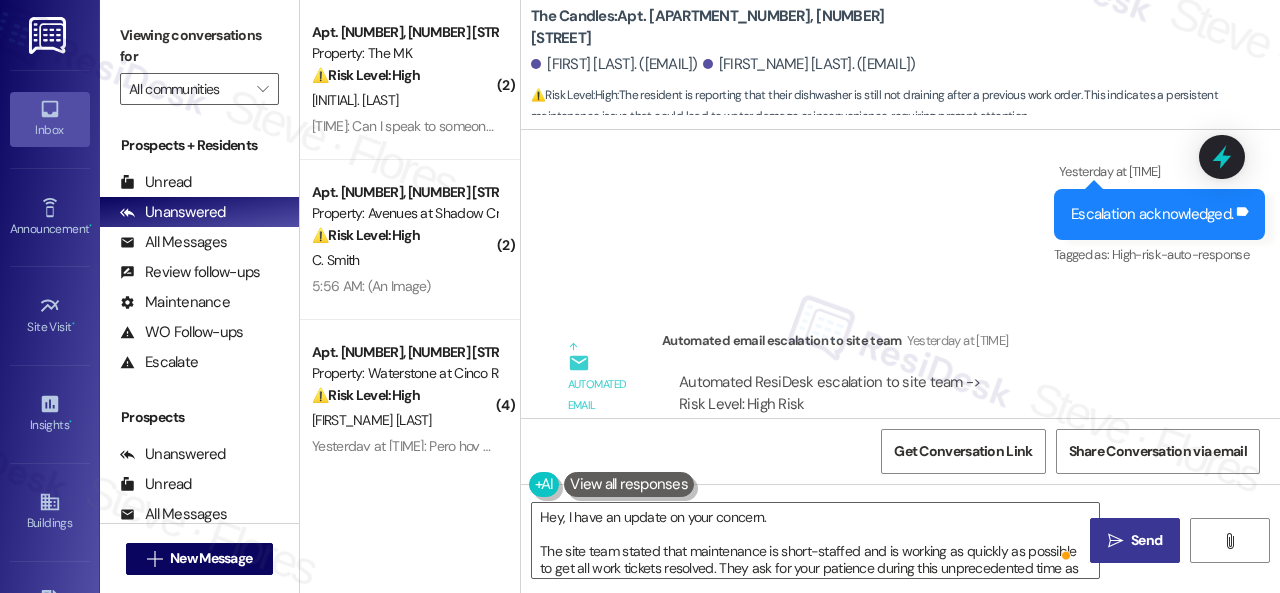 click on "" at bounding box center [1115, 541] 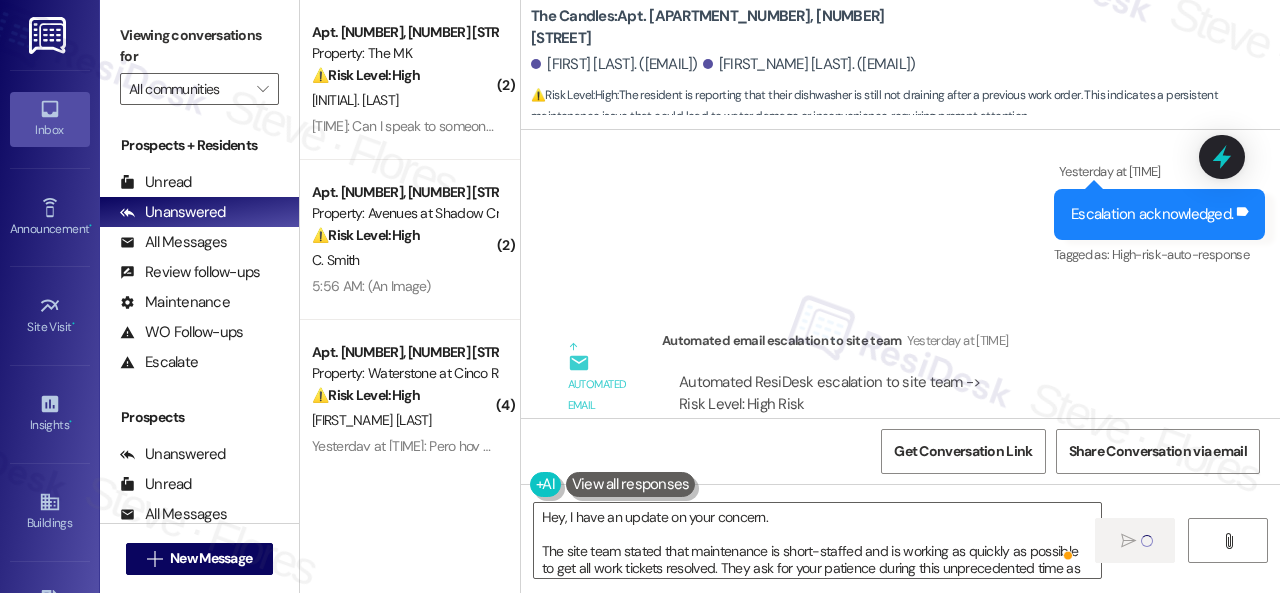 type 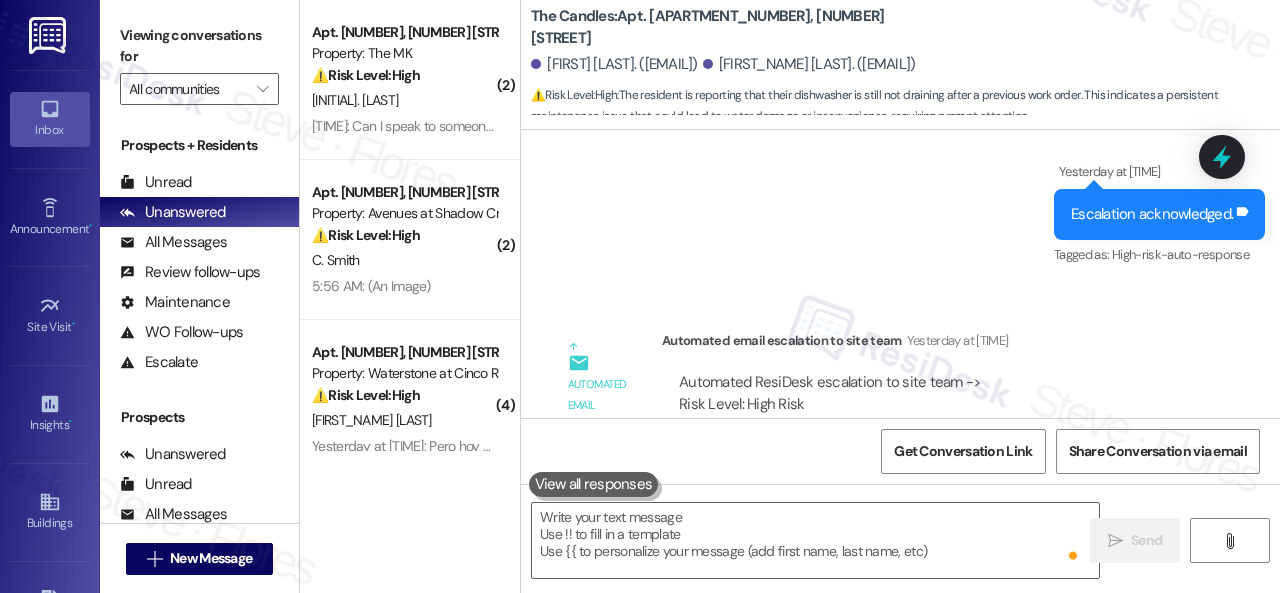 scroll, scrollTop: 10459, scrollLeft: 0, axis: vertical 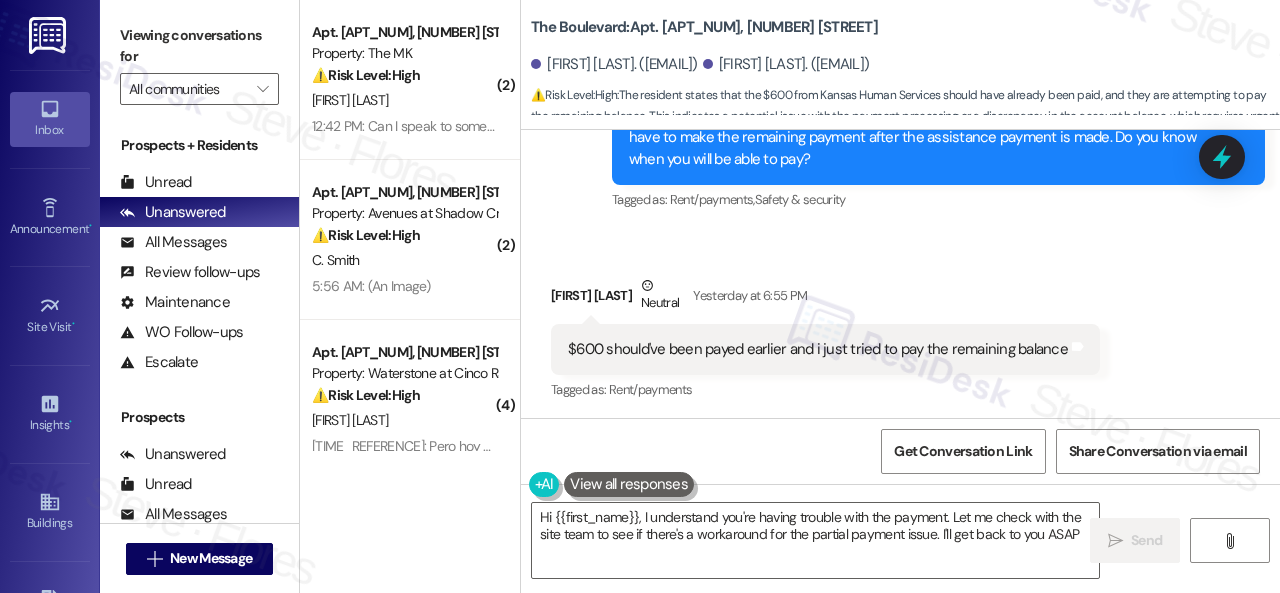 type on "Hi {{first_name}}, I understand you're having trouble with the payment. Let me check with the site team to see if there's a workaround for the partial payment issue. I'll get back to you ASAP!" 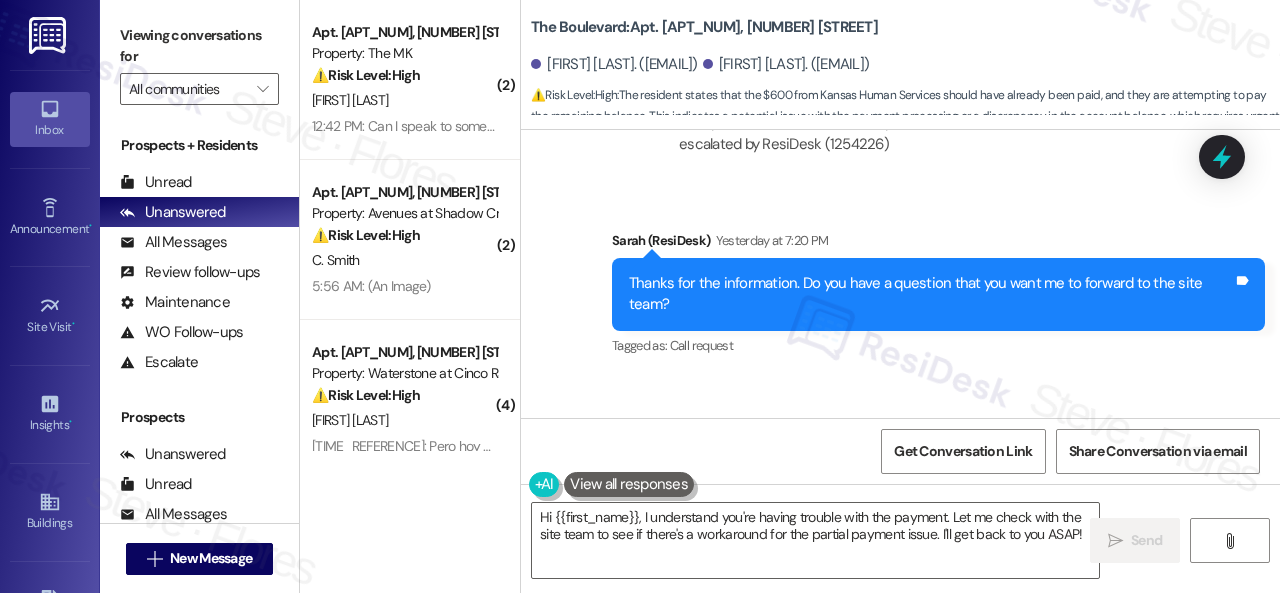 scroll, scrollTop: 5474, scrollLeft: 0, axis: vertical 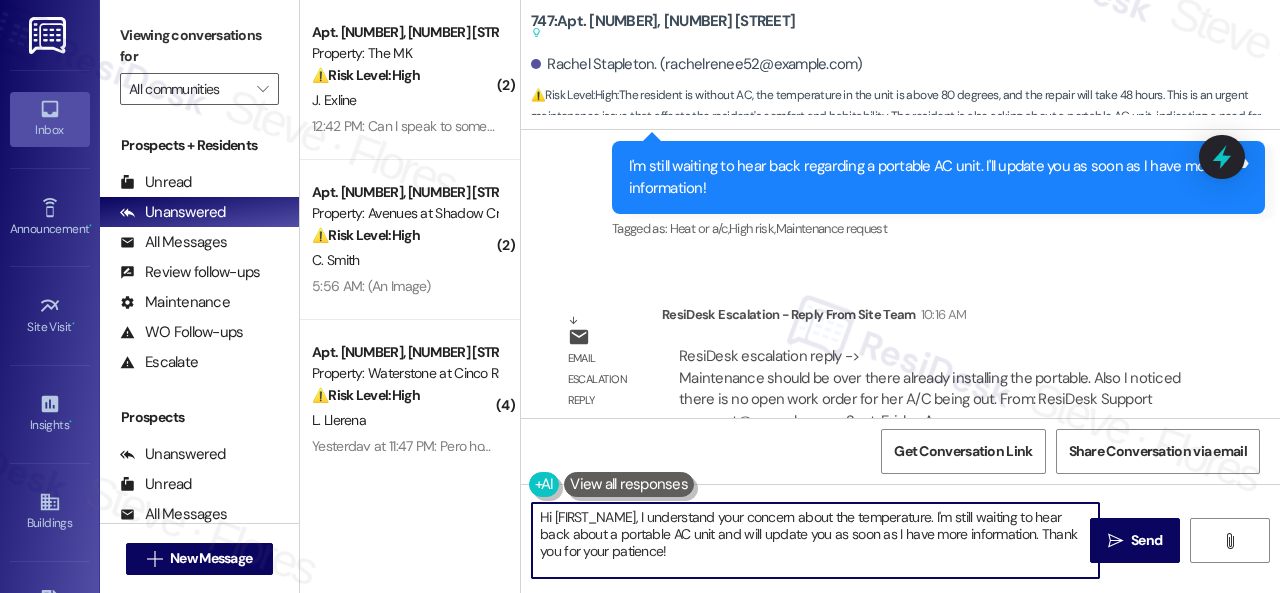 drag, startPoint x: 693, startPoint y: 555, endPoint x: 637, endPoint y: 512, distance: 70.60453 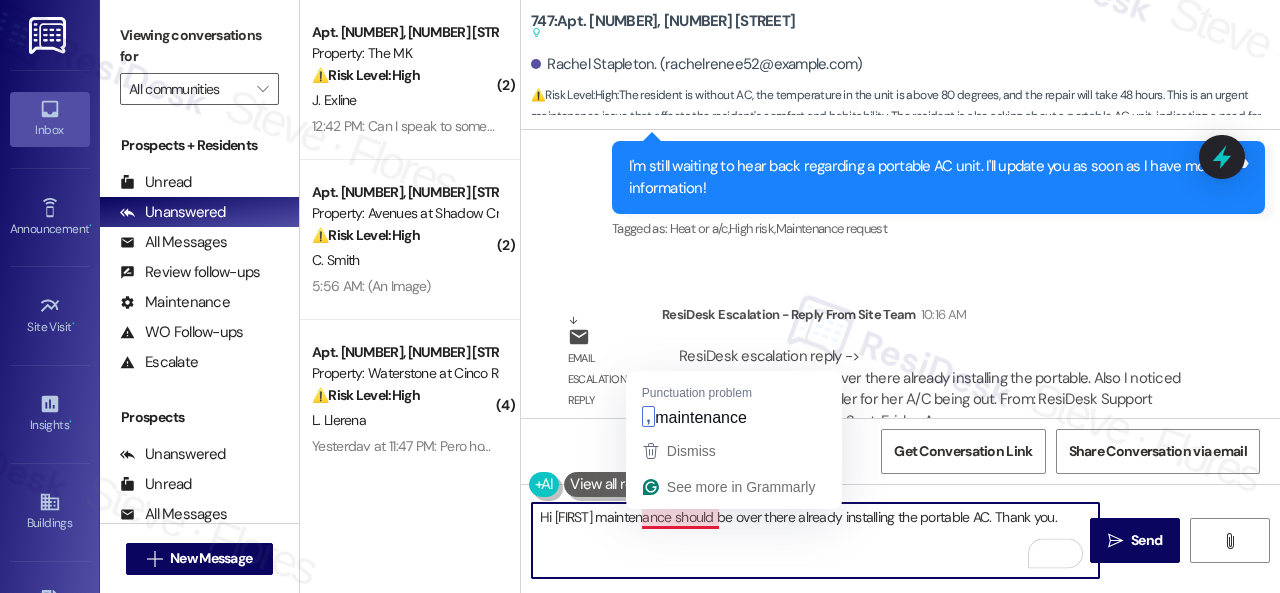 click on "Hi {{first_name}} maintenance should be over there already installing the portable AC. Thank you." at bounding box center (815, 540) 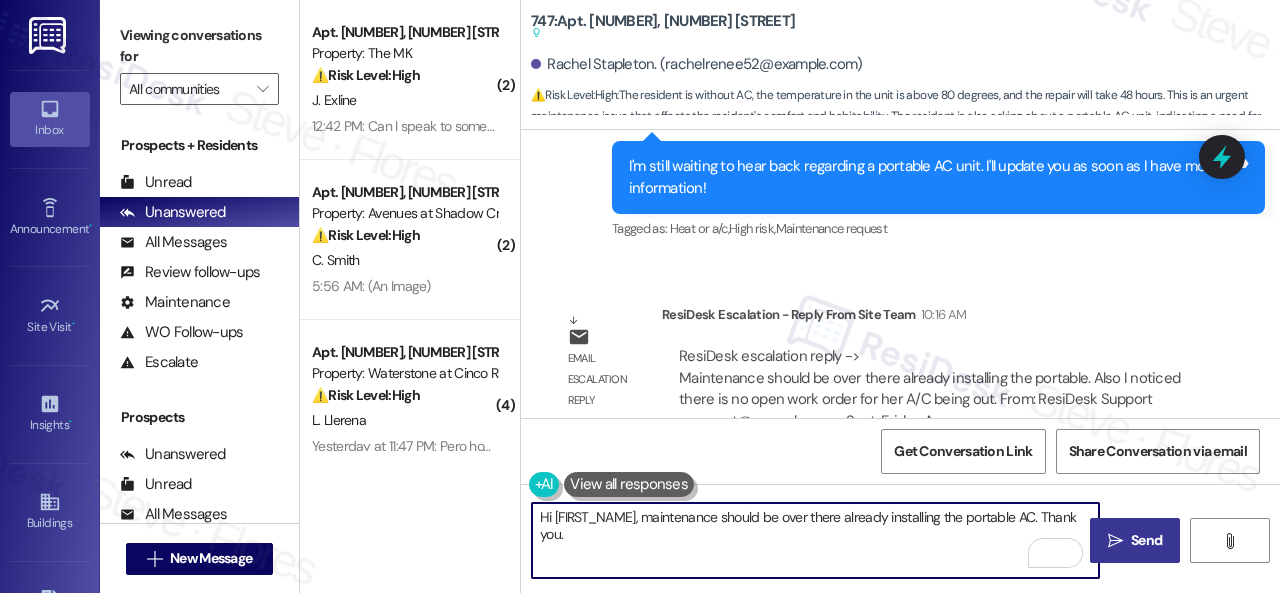 type on "Hi {{first_name}}, maintenance should be over there already installing the portable AC. Thank you." 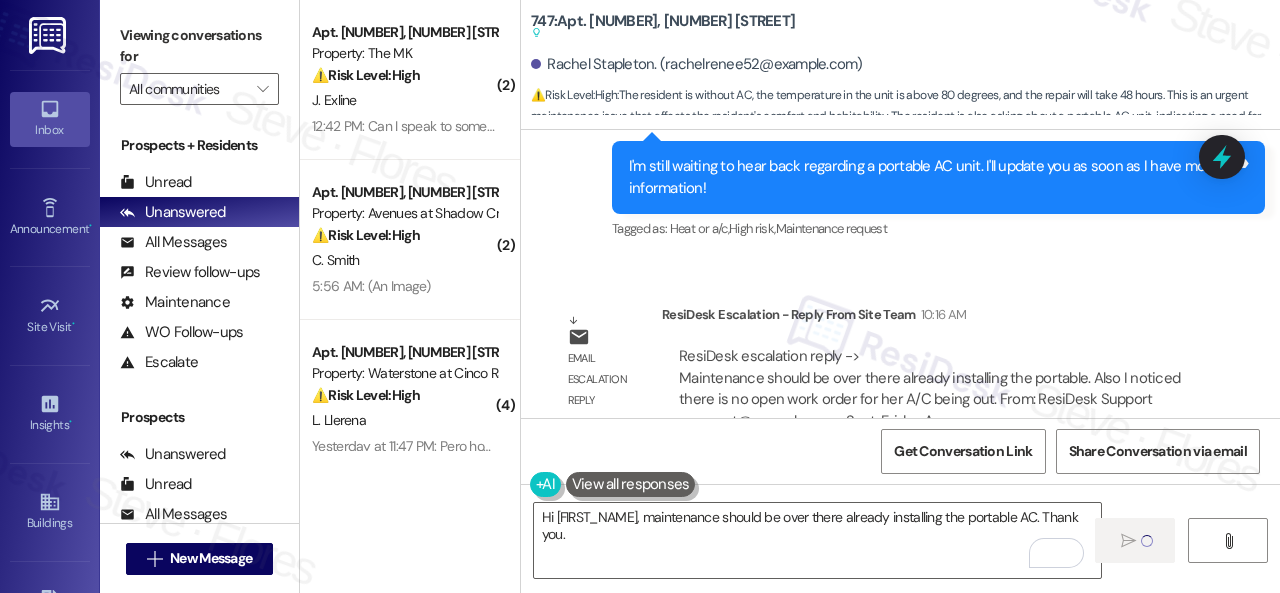 type 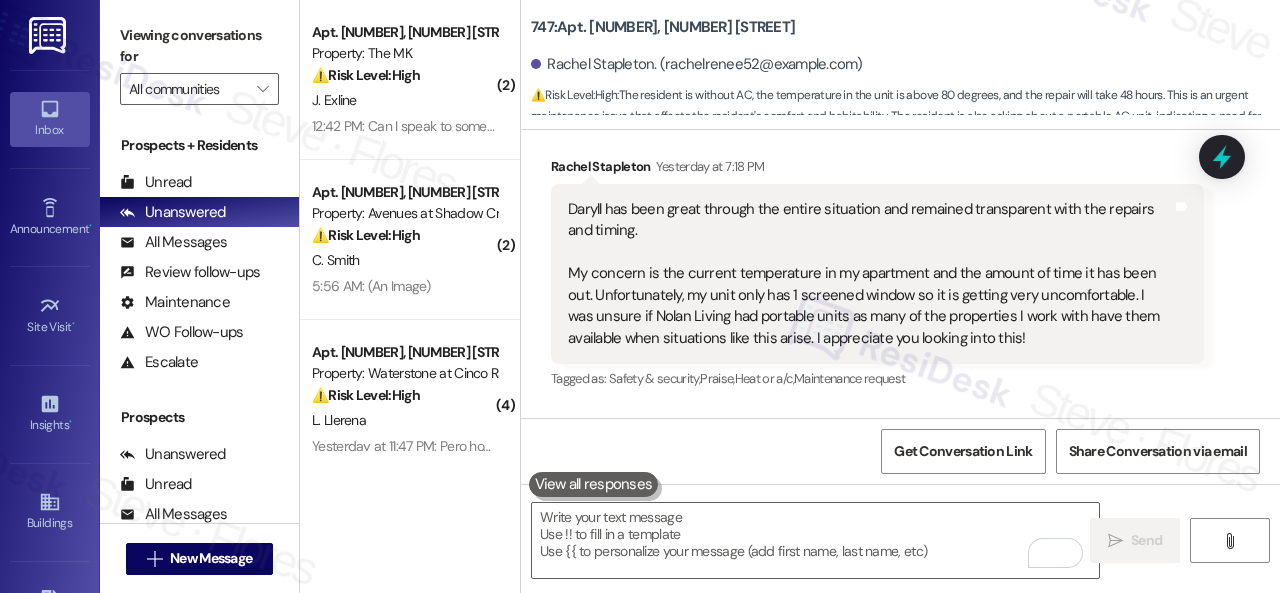 scroll, scrollTop: 7905, scrollLeft: 0, axis: vertical 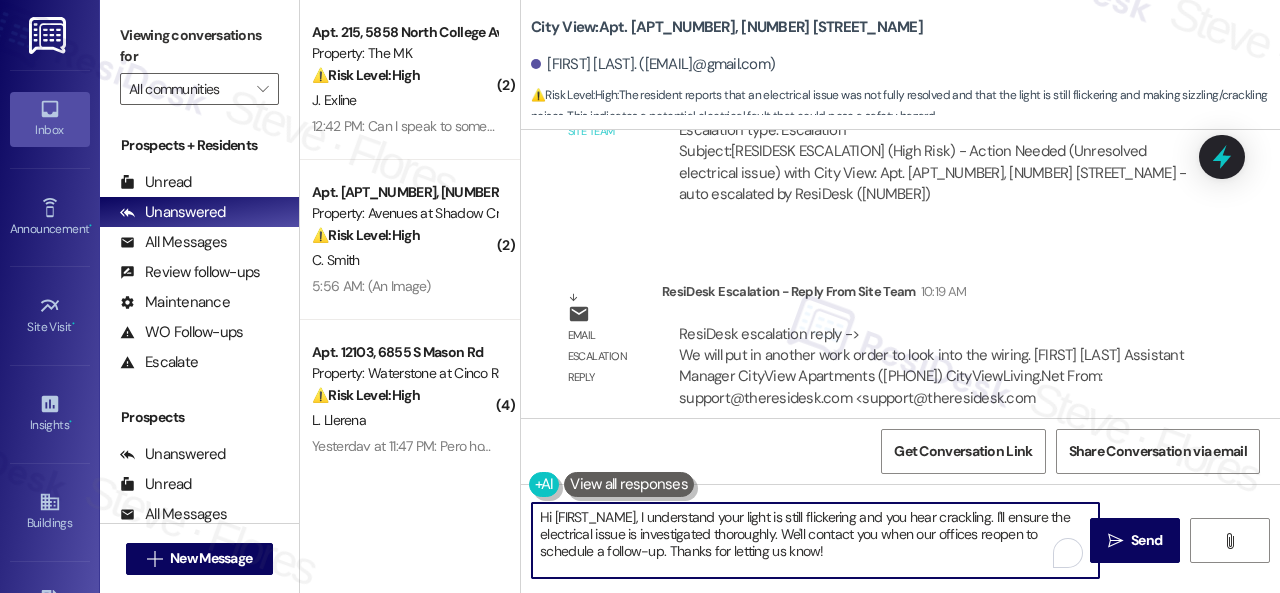 drag, startPoint x: 1000, startPoint y: 513, endPoint x: 1011, endPoint y: 567, distance: 55.108982 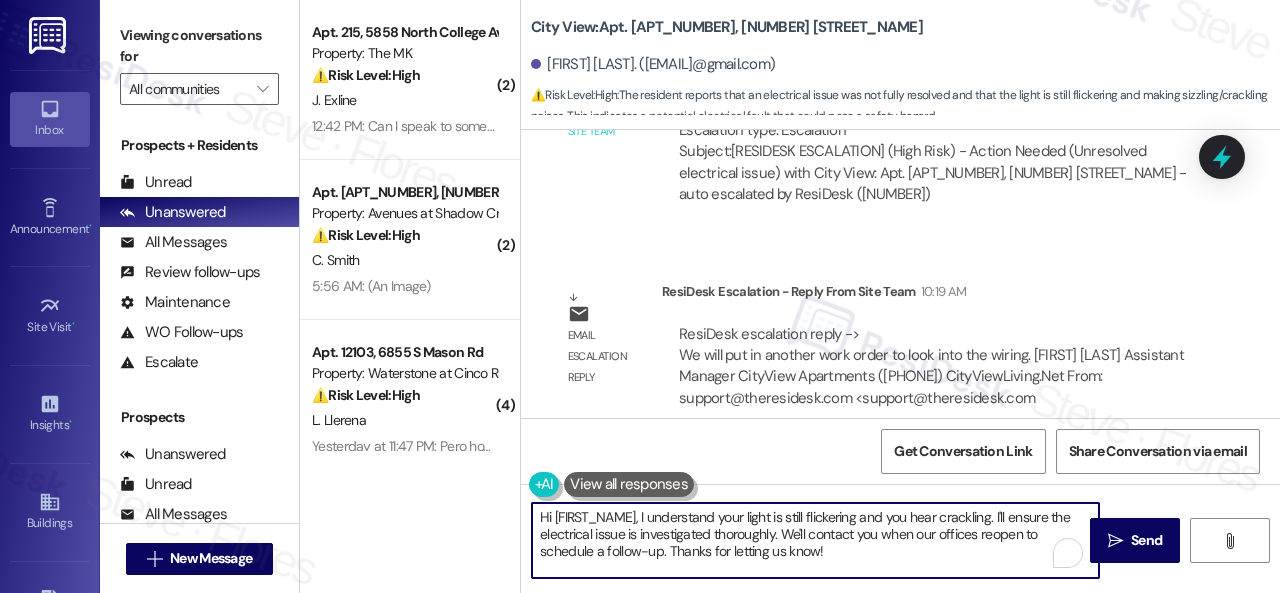 click on "Hi [FIRST_NAME], I understand your light is still flickering and you hear crackling. I'll ensure the electrical issue is investigated thoroughly. We'll contact you when our offices reopen to schedule a follow-up. Thanks for letting us know!" at bounding box center (815, 540) 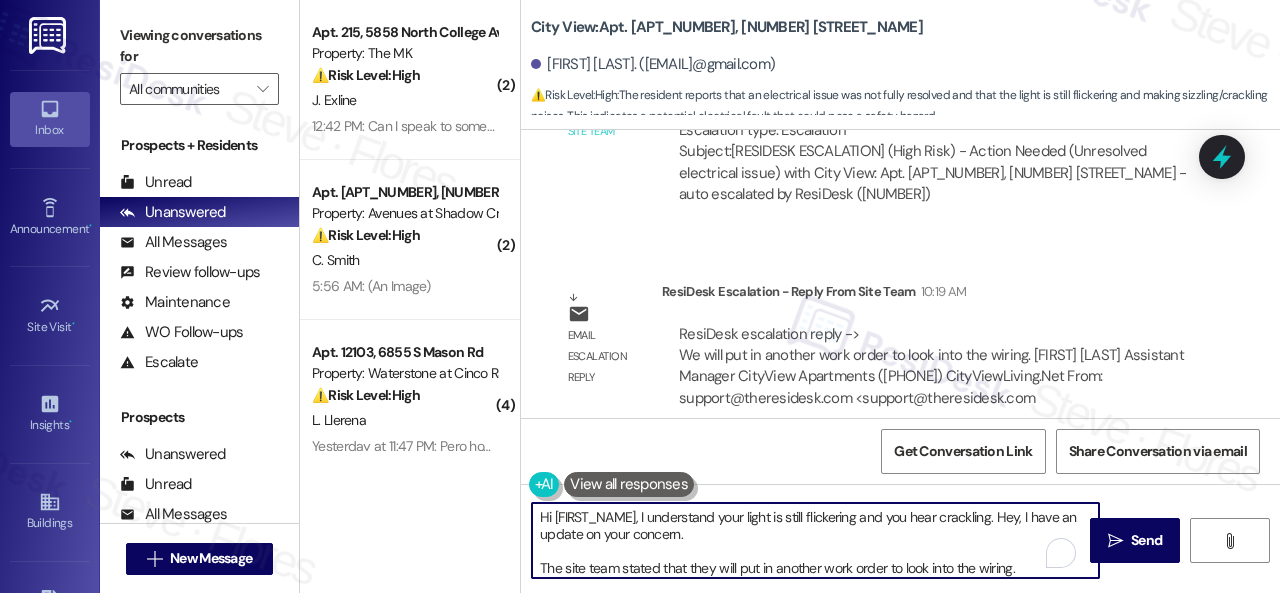 scroll, scrollTop: 50, scrollLeft: 0, axis: vertical 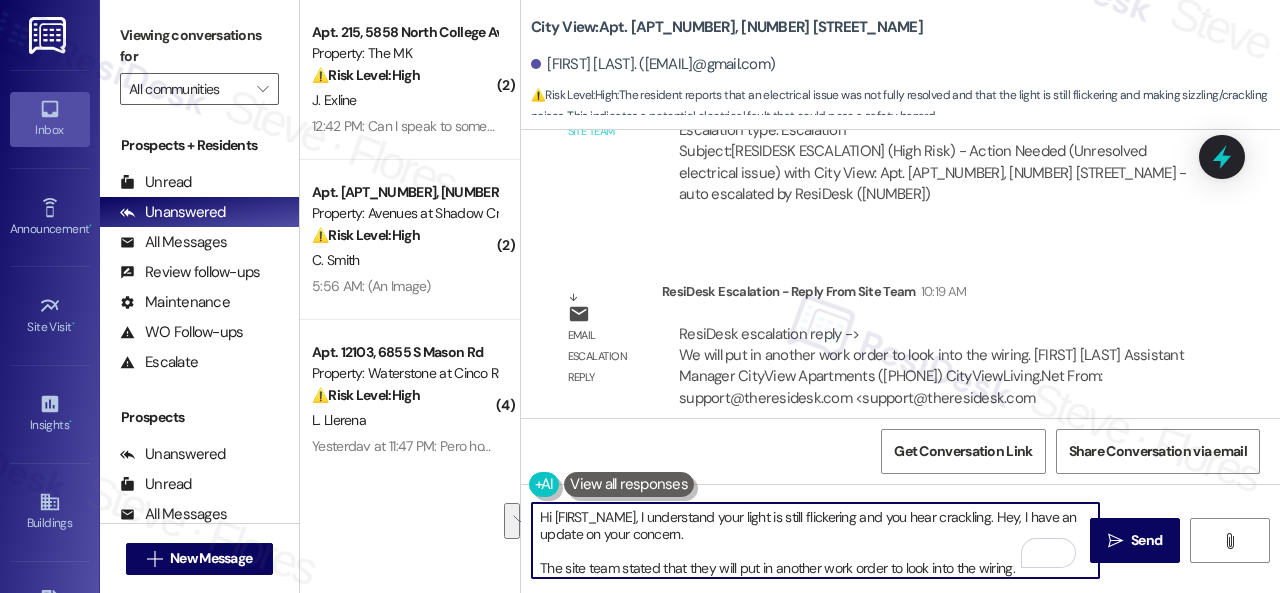 drag, startPoint x: 1000, startPoint y: 515, endPoint x: 967, endPoint y: 537, distance: 39.661064 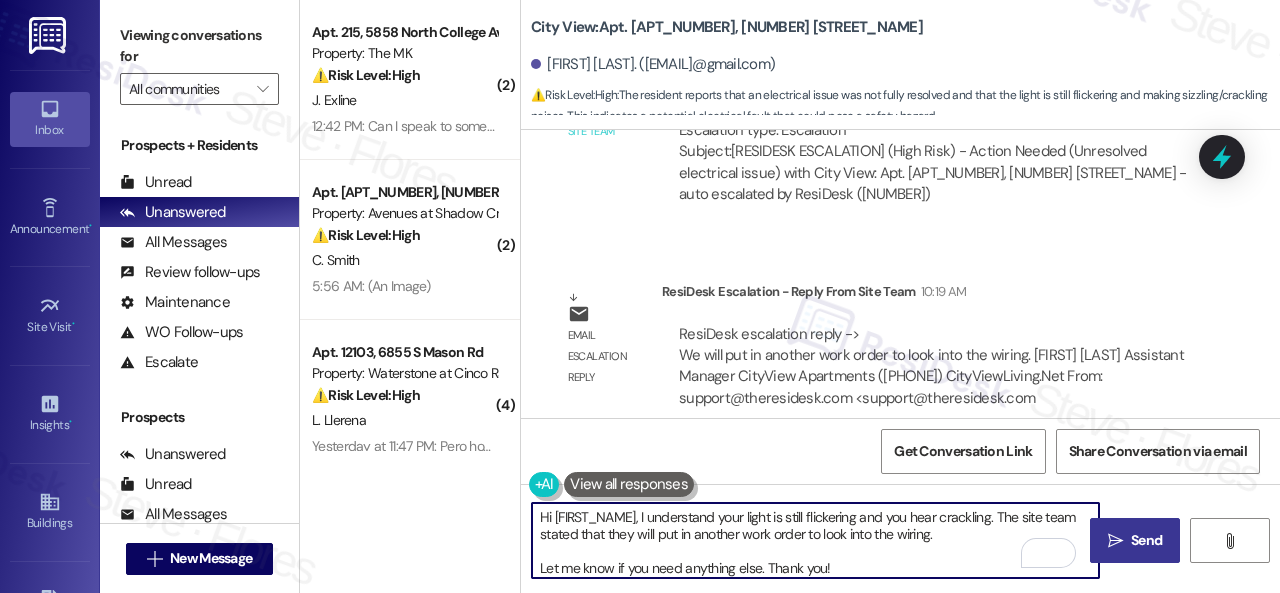type on "Hi [FIRST_NAME], I understand your light is still flickering and you hear crackling. The site team stated that they will put in another work order to look into the wiring.
Let me know if you need anything else. Thank you!" 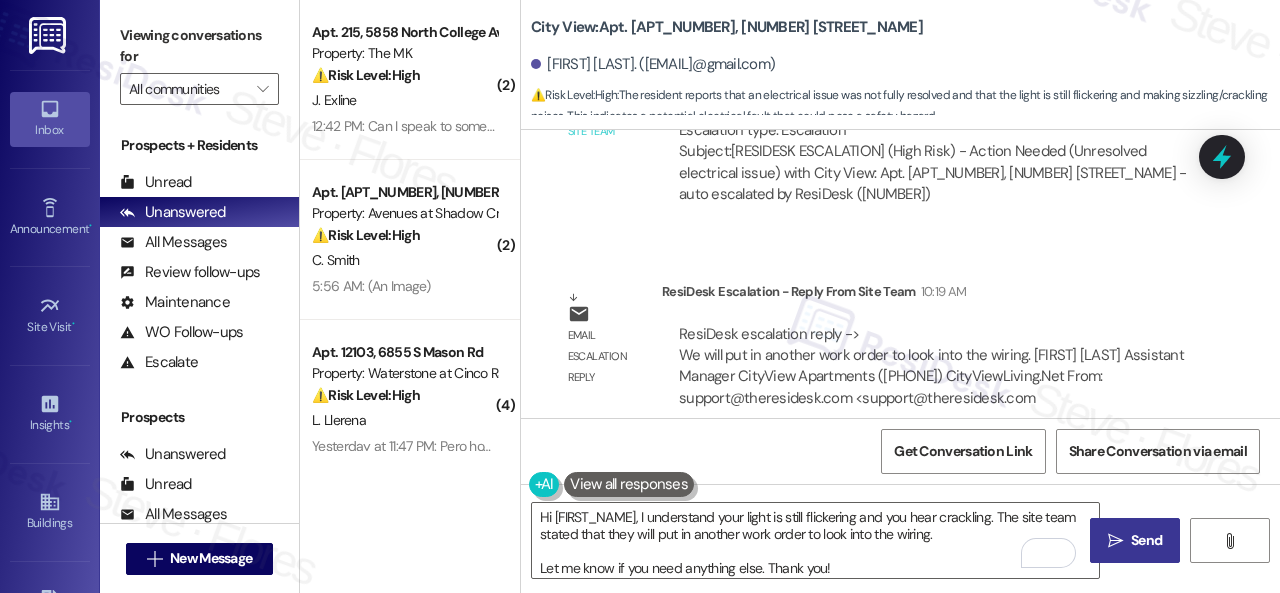 click on " Send" at bounding box center [1135, 540] 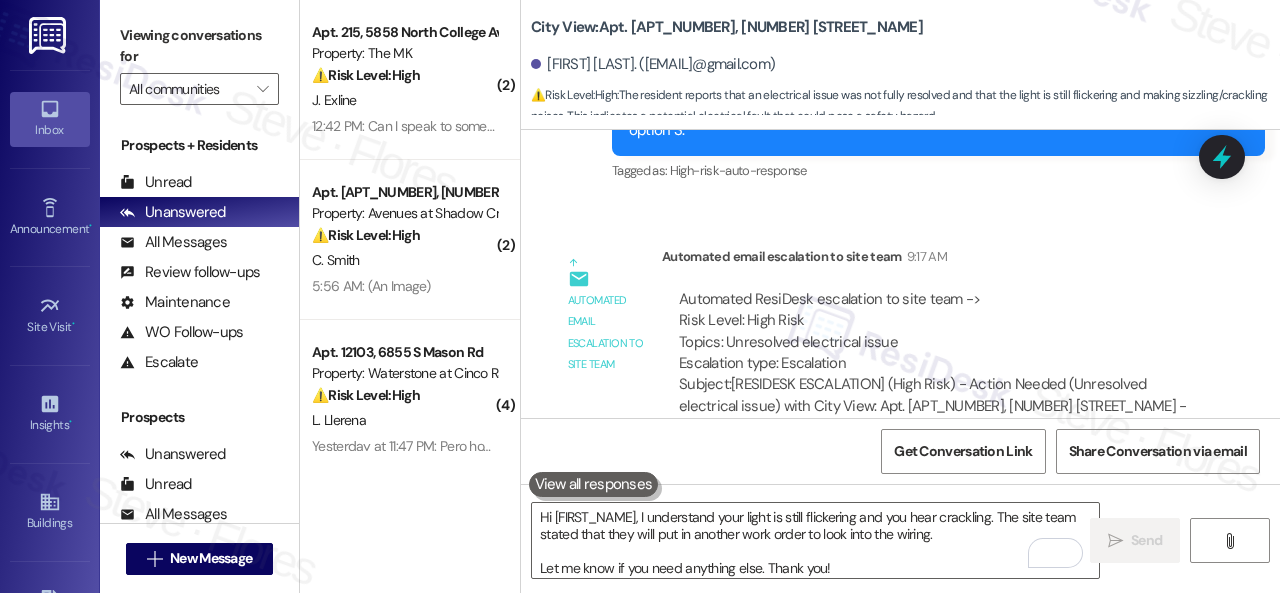 scroll, scrollTop: 2132, scrollLeft: 0, axis: vertical 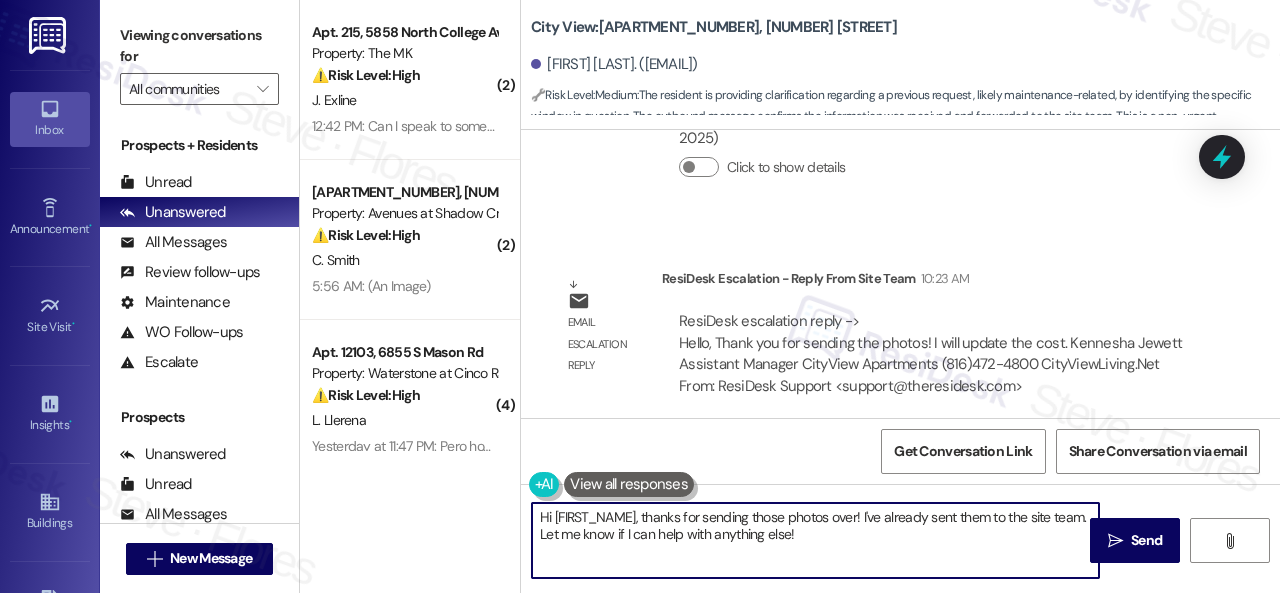 drag, startPoint x: 643, startPoint y: 521, endPoint x: 907, endPoint y: 563, distance: 267.32004 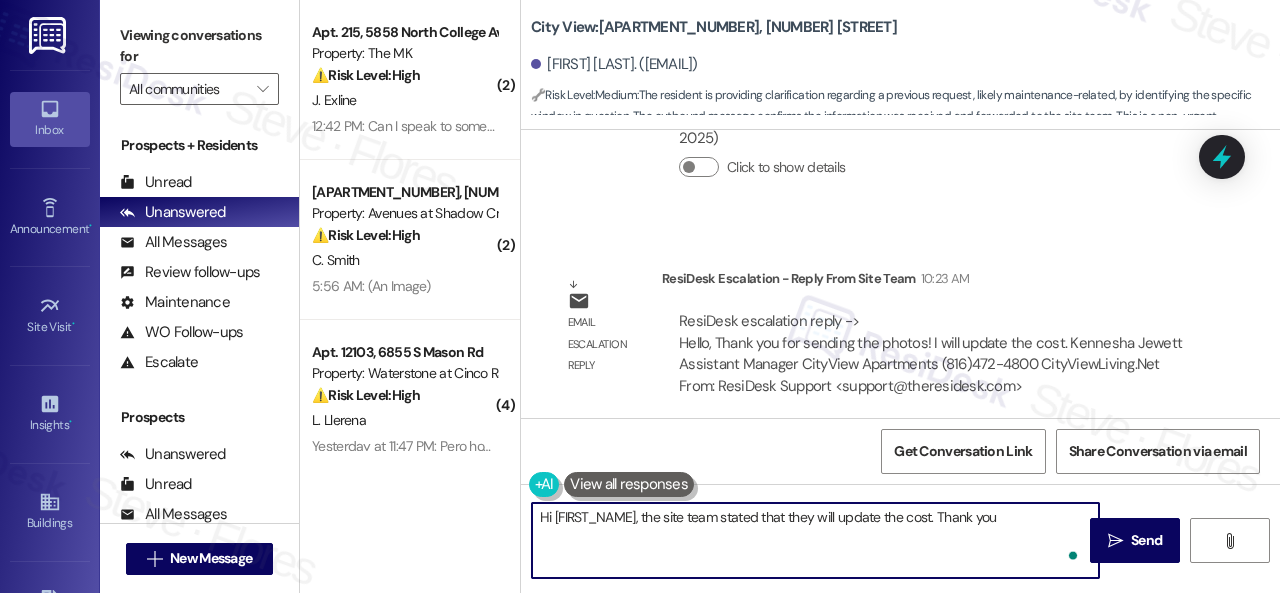type on "Hi [FIRST_NAME], the site team stated that they will update the cost. Thank you!" 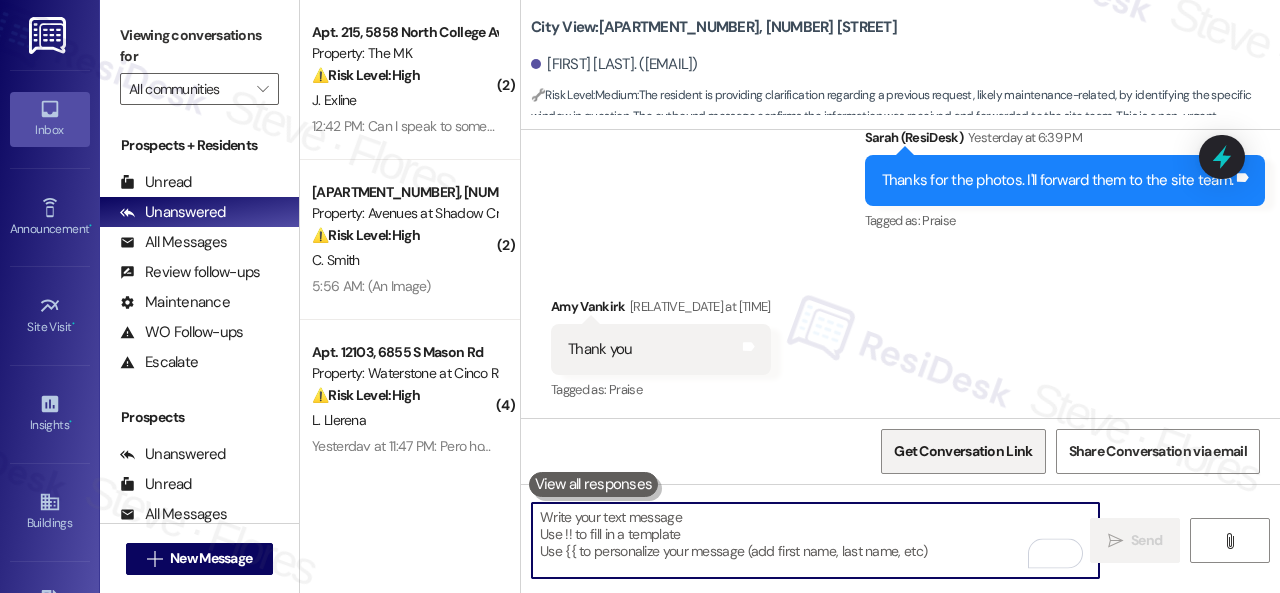 scroll, scrollTop: 12816, scrollLeft: 0, axis: vertical 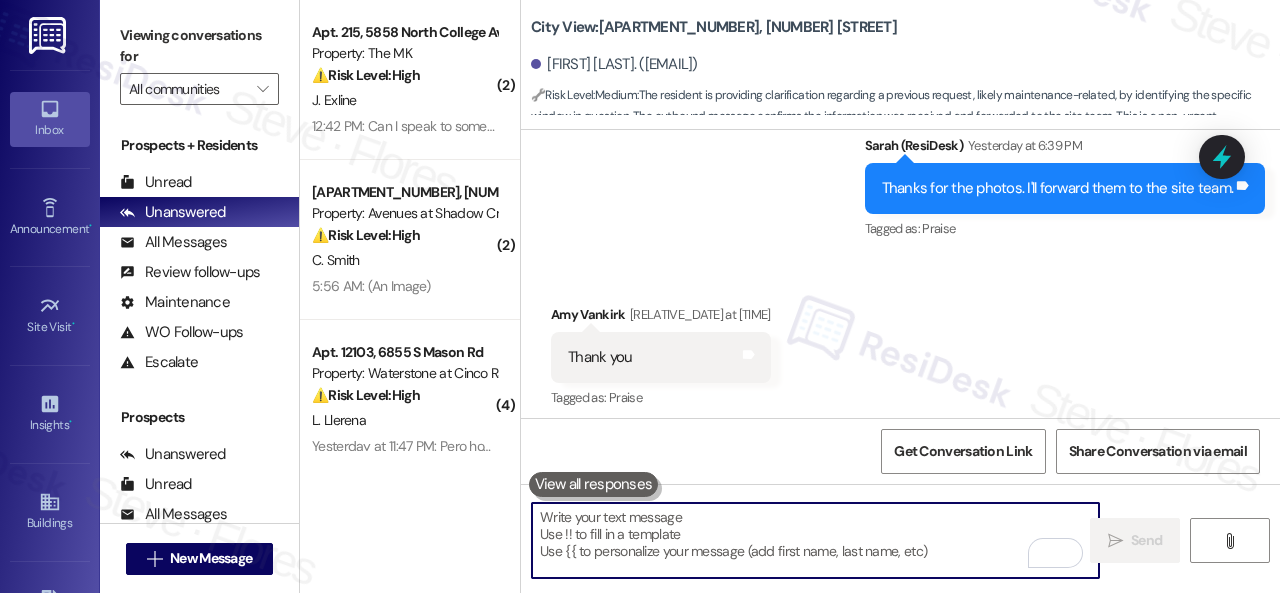 type 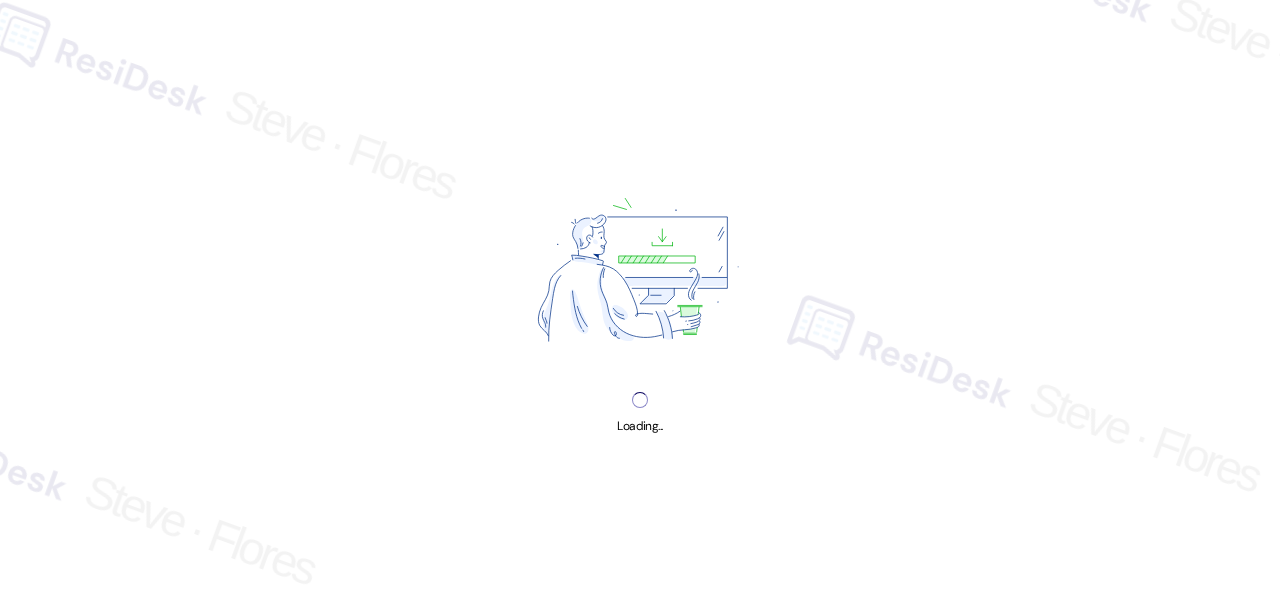 scroll, scrollTop: 0, scrollLeft: 0, axis: both 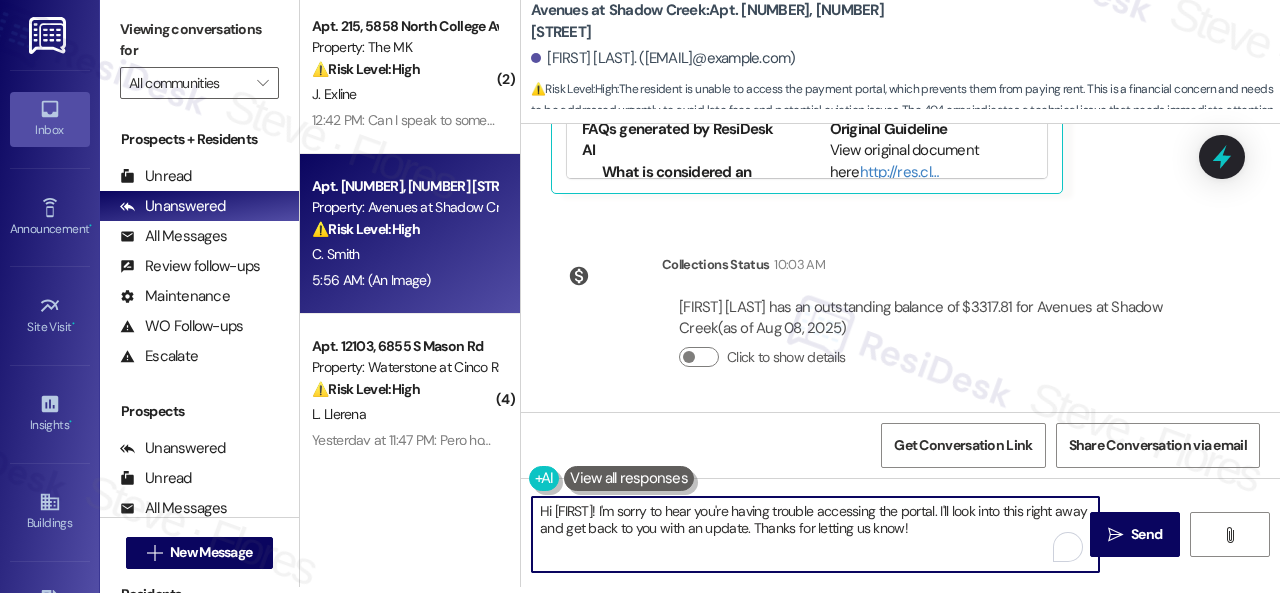 drag, startPoint x: 991, startPoint y: 531, endPoint x: 508, endPoint y: 503, distance: 483.8109 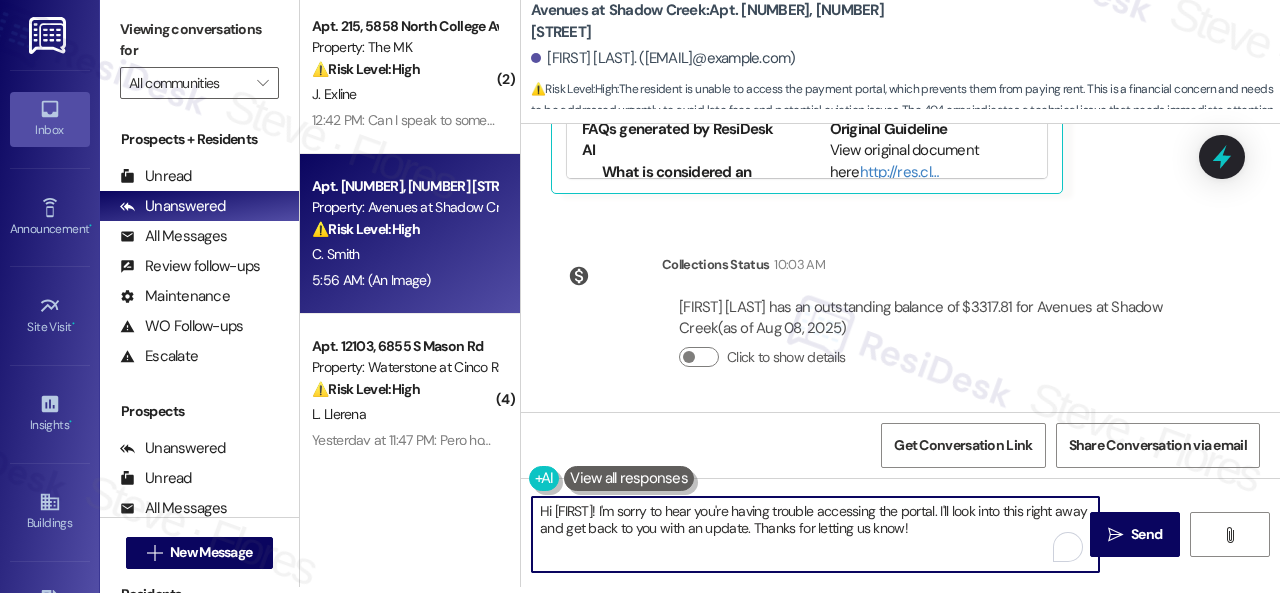 click on "( 2 ) Apt. [NUMBER], [NUMBER] [STREET] Property: The MK ⚠️  Risk Level:  High The resident is trying to confirm a move-out inspection and key return, but received conflicting information about the office being closed. This could impact the move-out process and needs urgent clarification to avoid potential lease complications or delays. [INITIALS]. [INITIALS] [TIME]: Can I speak to someone? [TIME]: Can I speak to someone? Apt. [NUMBER], [NUMBER] [STREET] Property: Avenues at Shadow Creek ⚠️  Risk Level:  High The resident is unable to access the payment portal, which prevents them from paying rent. This is a financial concern and needs to be addressed urgently to avoid late fees and potential eviction issues. The 404 error indicates a technical issue that needs immediate attention. [INITIALS]. [INITIALS] [TIME]: (An Image) [TIME]: (An Image) ( 4 ) Apt. [NUMBER], [NUMBER] [STREET] Property: Waterstone at Cinco Ranch ⚠️  Risk Level:  High [INITIALS]. [INITIALS] ( 2 ) Apt. [NUMBER]~[NUMBER], [NUMBER] [STREET] Property: Sovereign at Overland Park (" at bounding box center [790, 290] 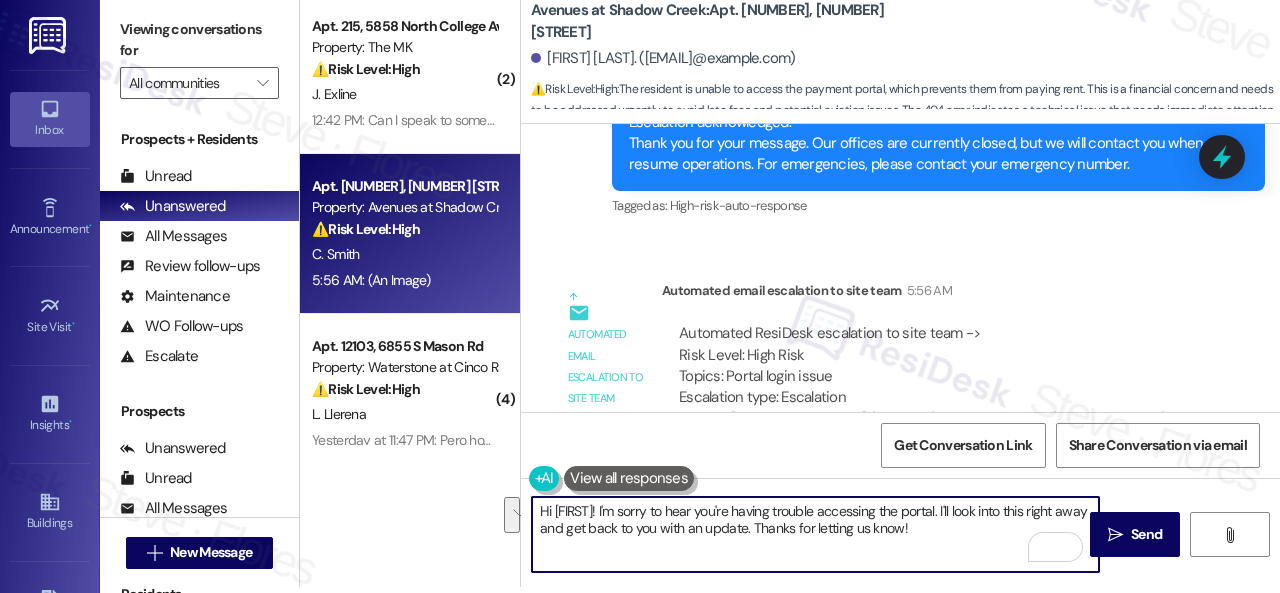 scroll, scrollTop: 9686, scrollLeft: 0, axis: vertical 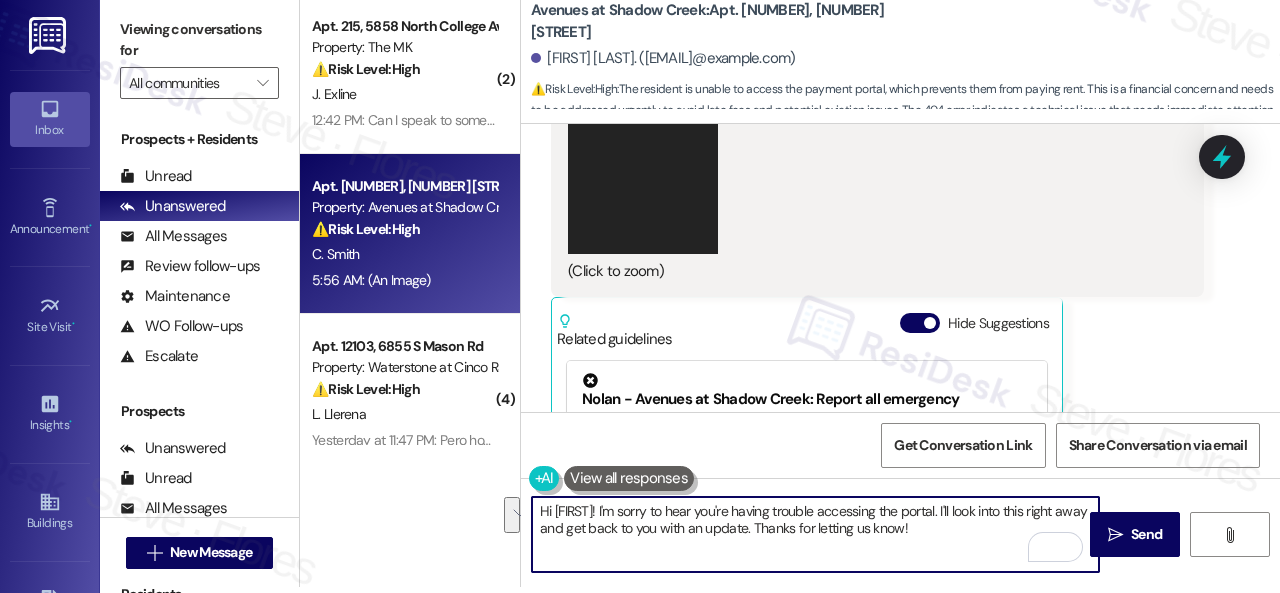 click on "Hi [FIRST]! I'm sorry to hear you're having trouble accessing the portal. I'll look into this right away and get back to you with an update. Thanks for letting us know!" at bounding box center [815, 534] 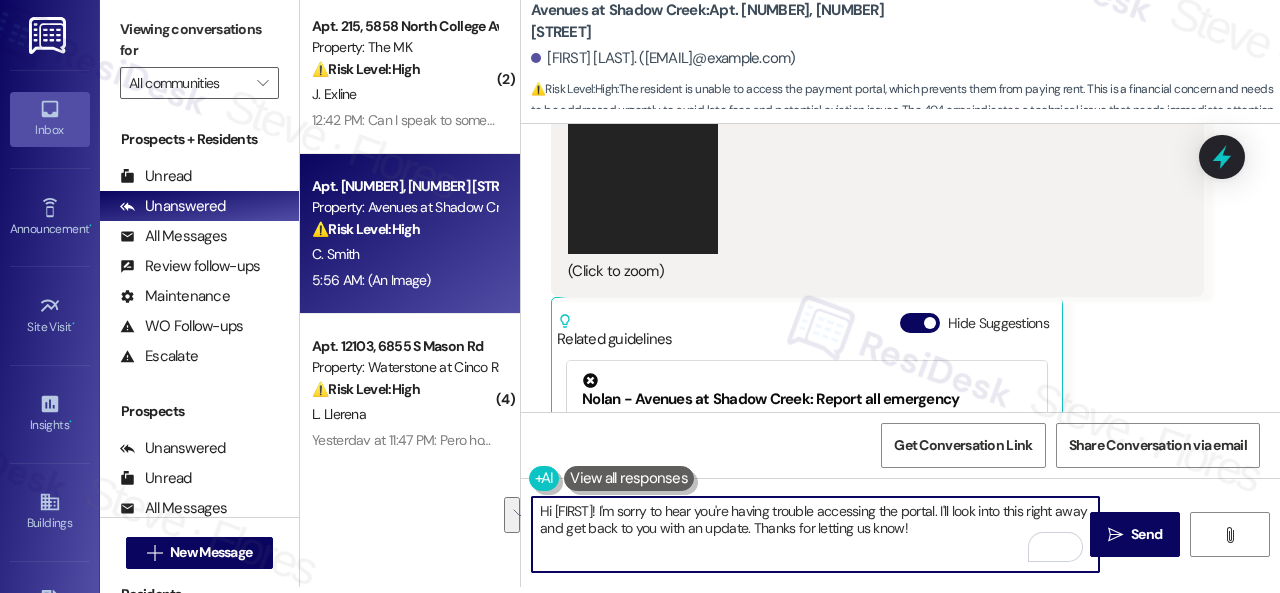 drag, startPoint x: 645, startPoint y: 508, endPoint x: 1001, endPoint y: 563, distance: 360.22354 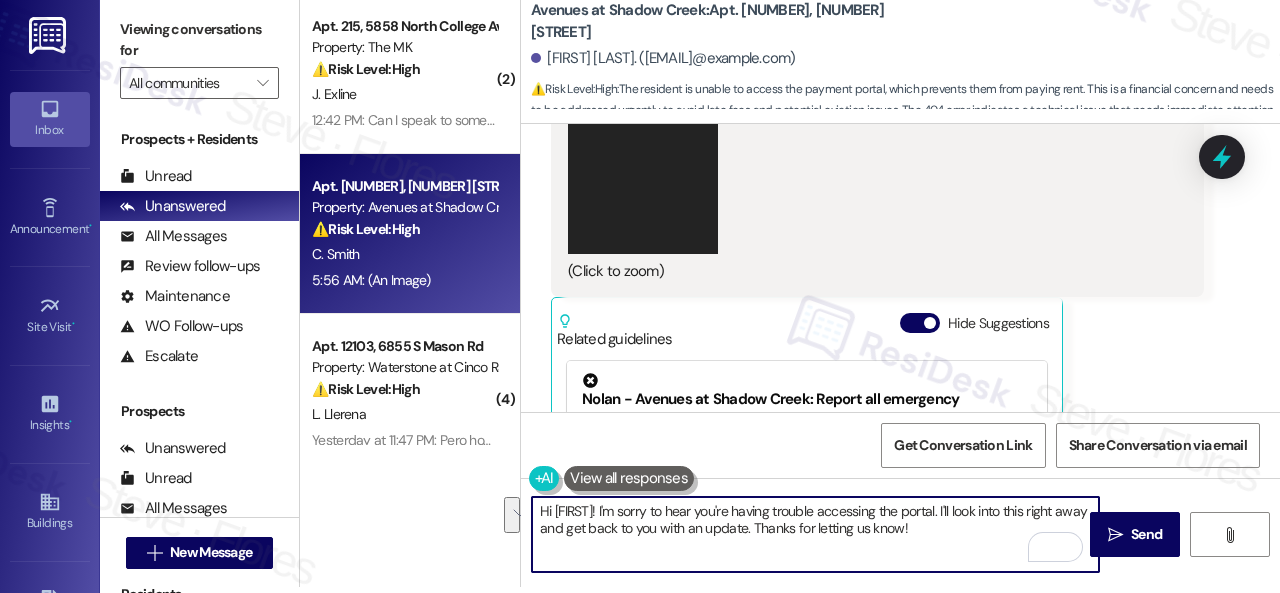 click on "Hi [FIRST]! I'm sorry to hear you're having trouble accessing the portal. I'll look into this right away and get back to you with an update. Thanks for letting us know!" at bounding box center (815, 534) 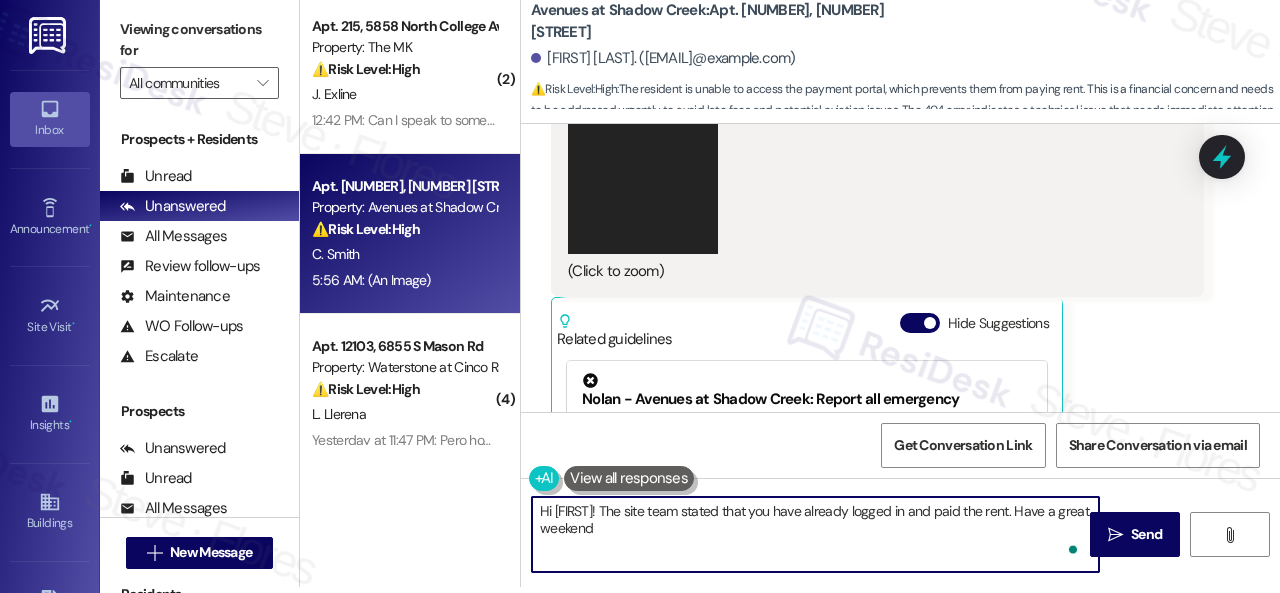 type on "Hi [NAME]! The site team stated that you have already logged in and paid the rent. Have a great weekend!" 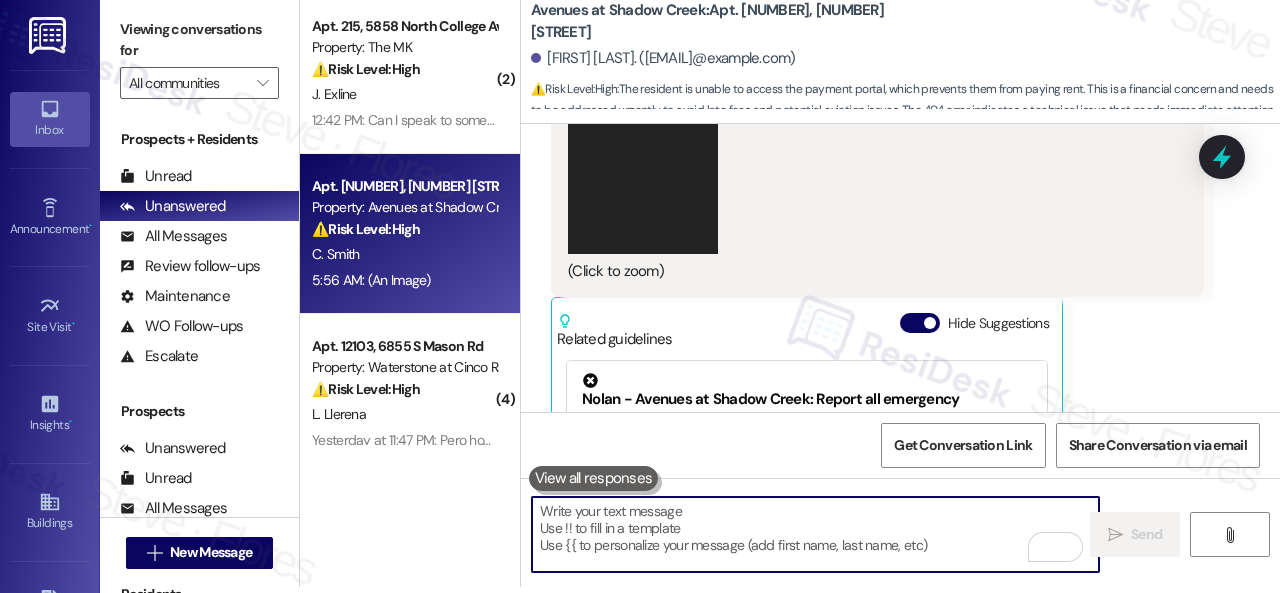 scroll, scrollTop: 0, scrollLeft: 0, axis: both 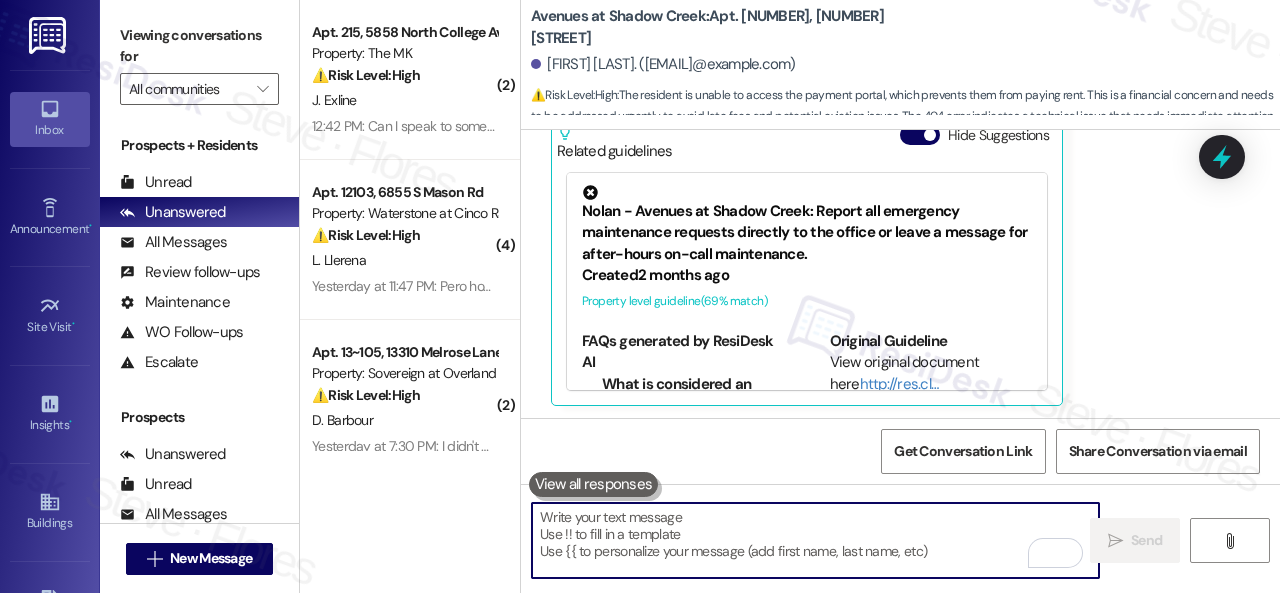type 